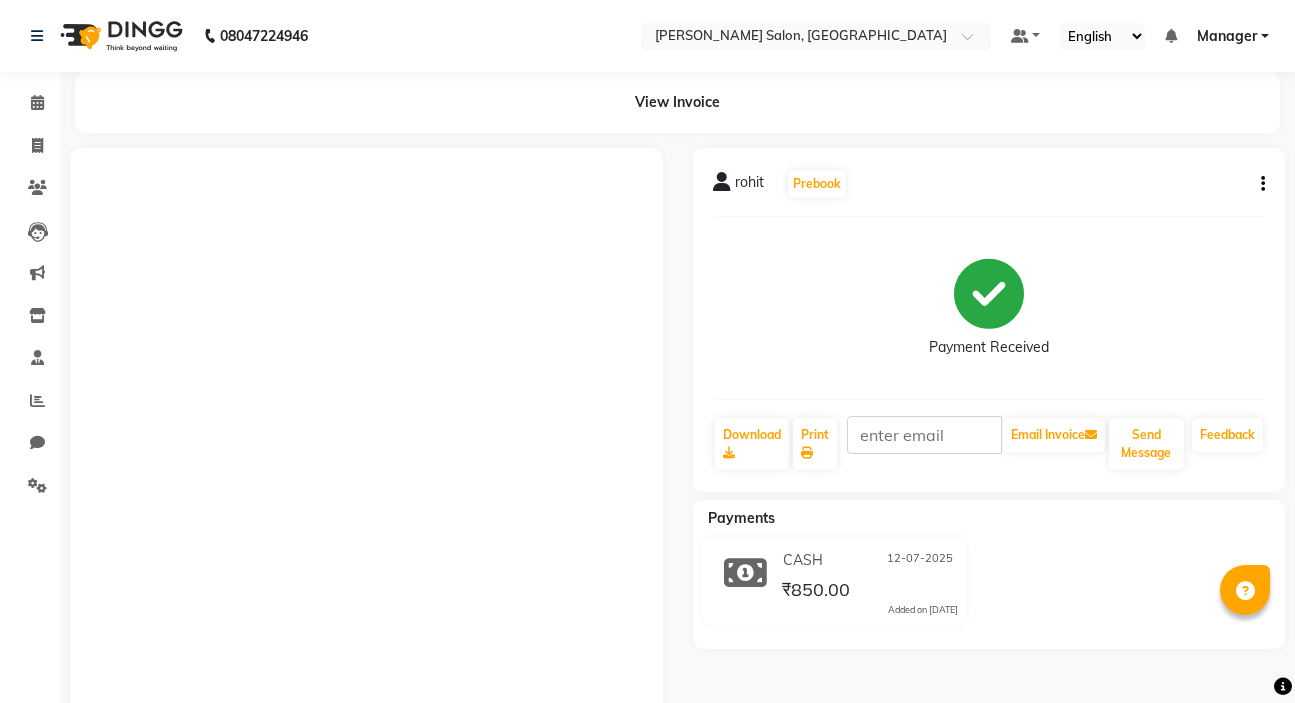scroll, scrollTop: 0, scrollLeft: 0, axis: both 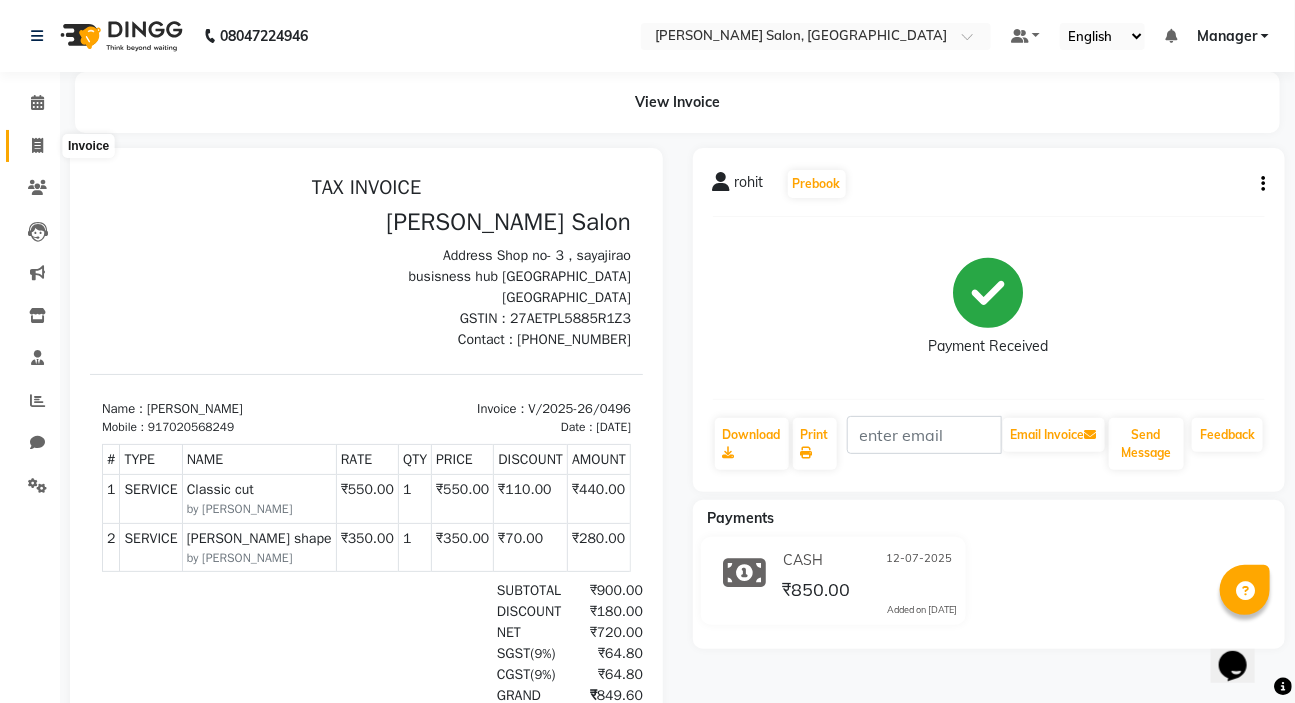 click 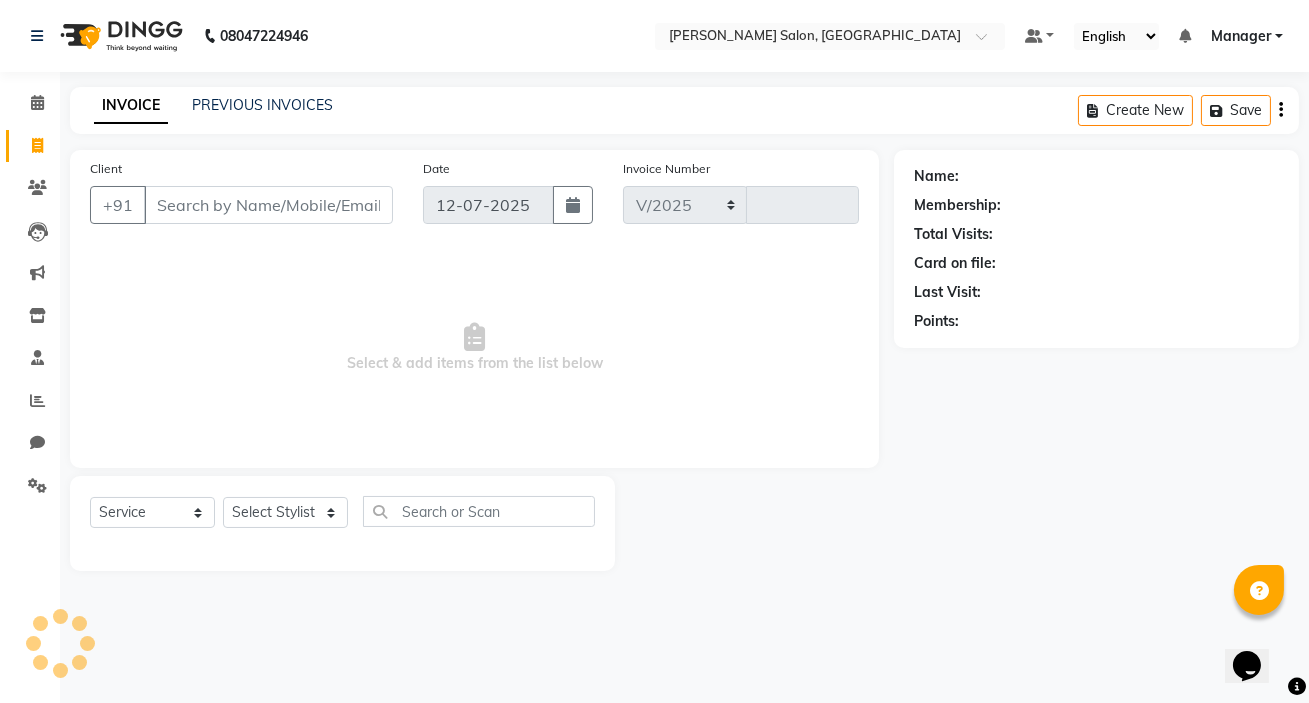 select on "7550" 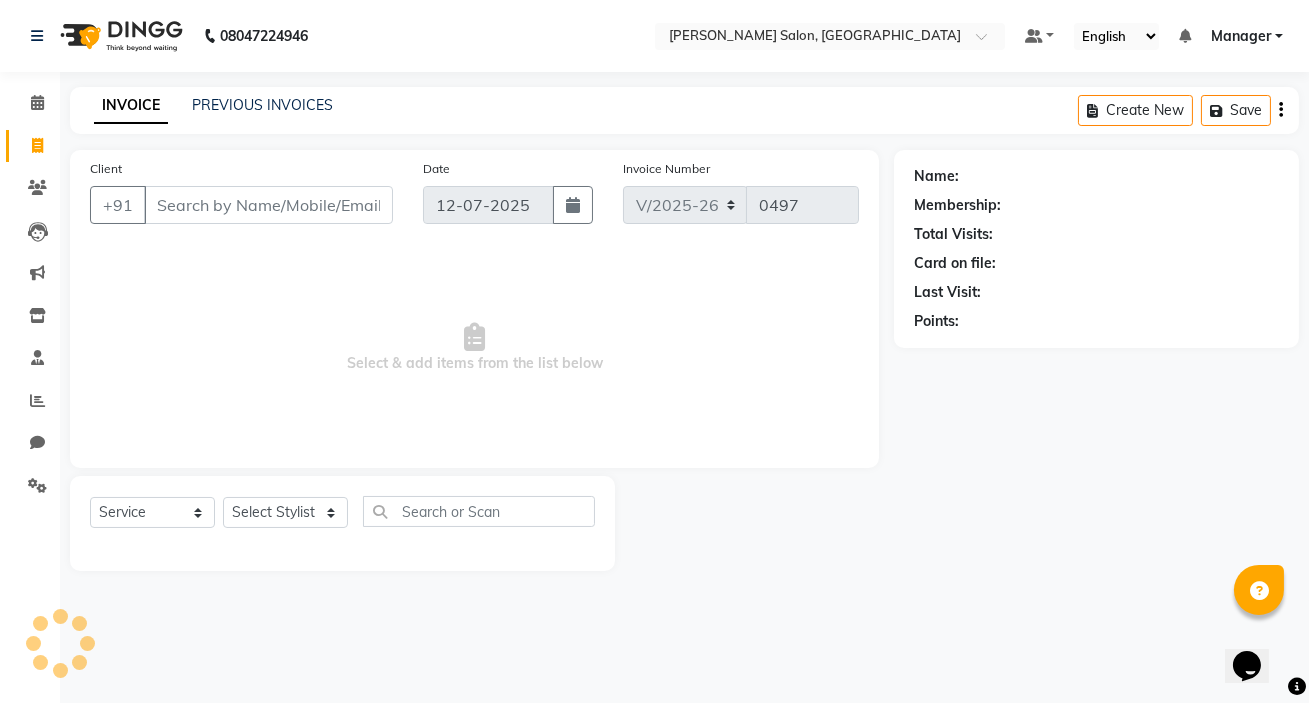 drag, startPoint x: 274, startPoint y: 225, endPoint x: 289, endPoint y: 211, distance: 20.518284 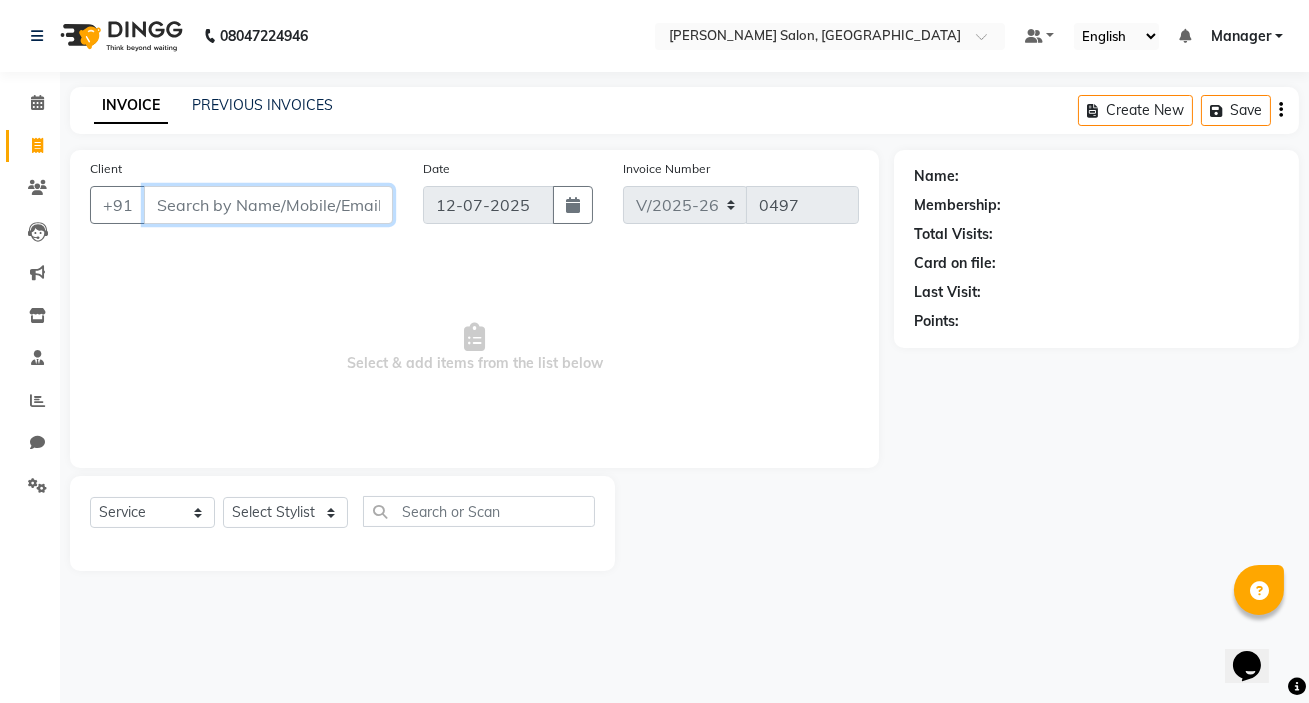 click on "Client" at bounding box center (268, 205) 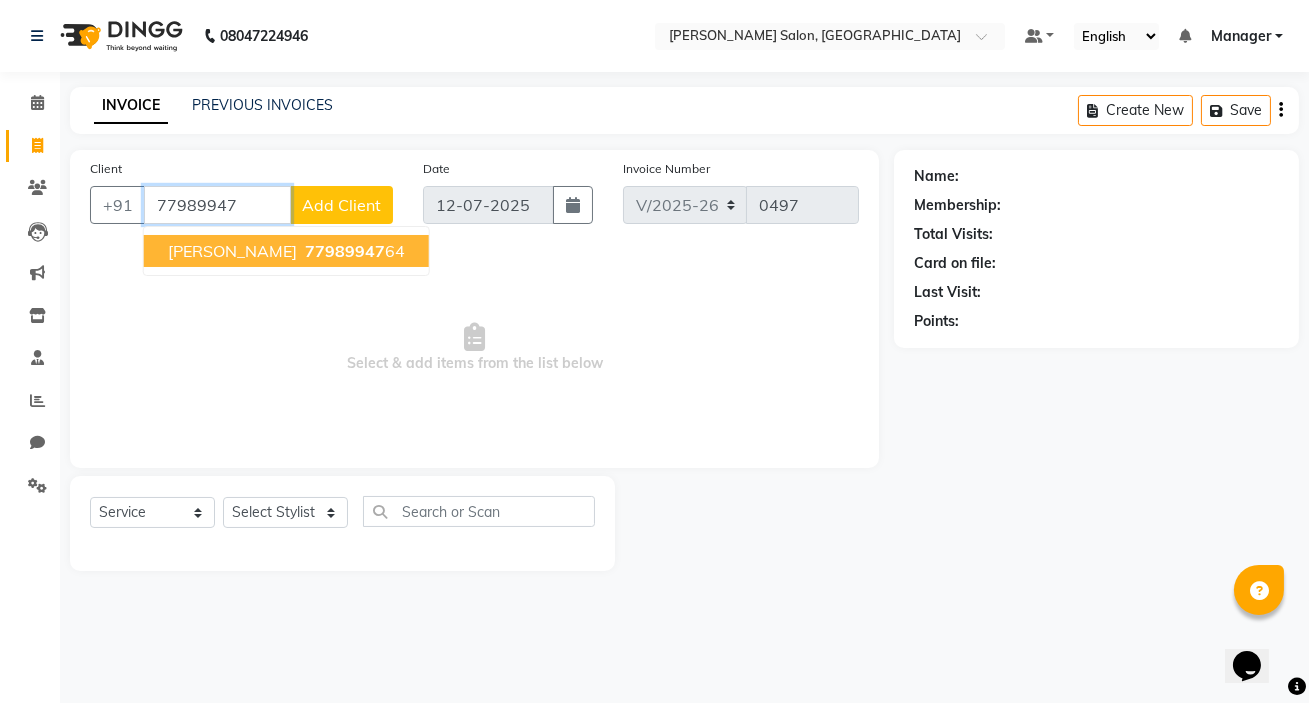 click on "77989947 64" at bounding box center (353, 251) 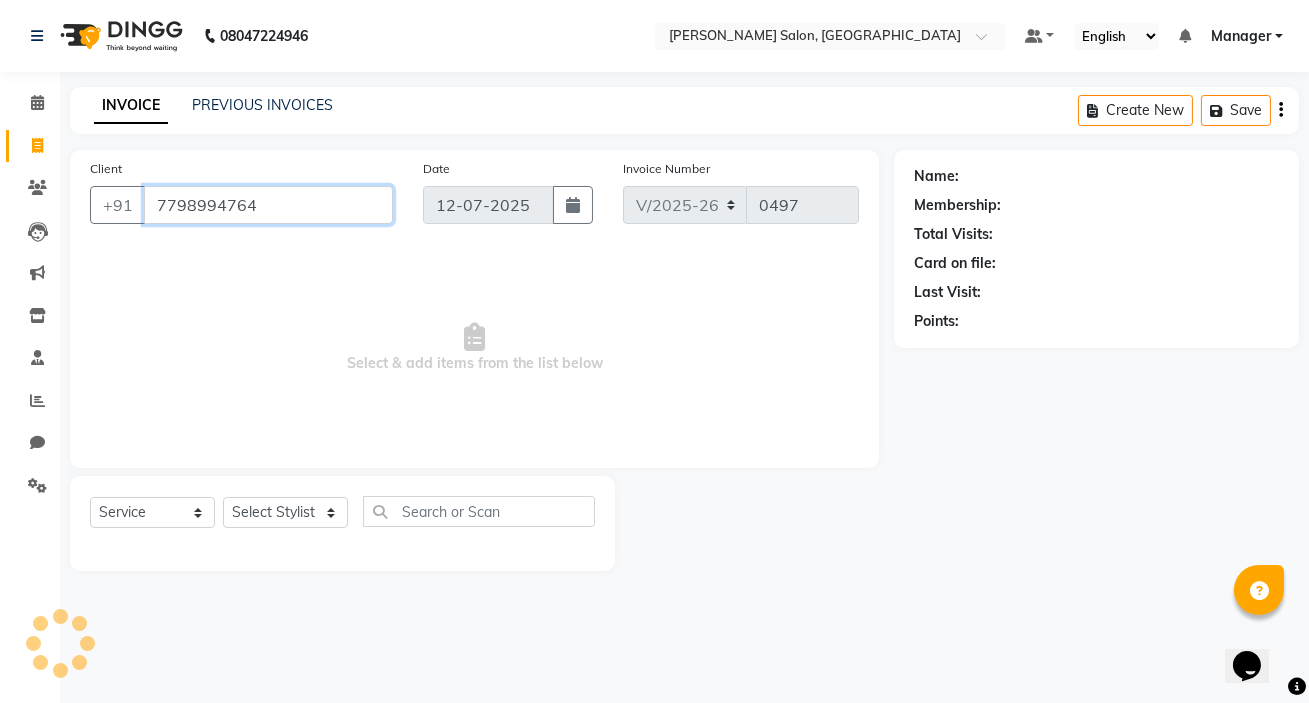 type on "7798994764" 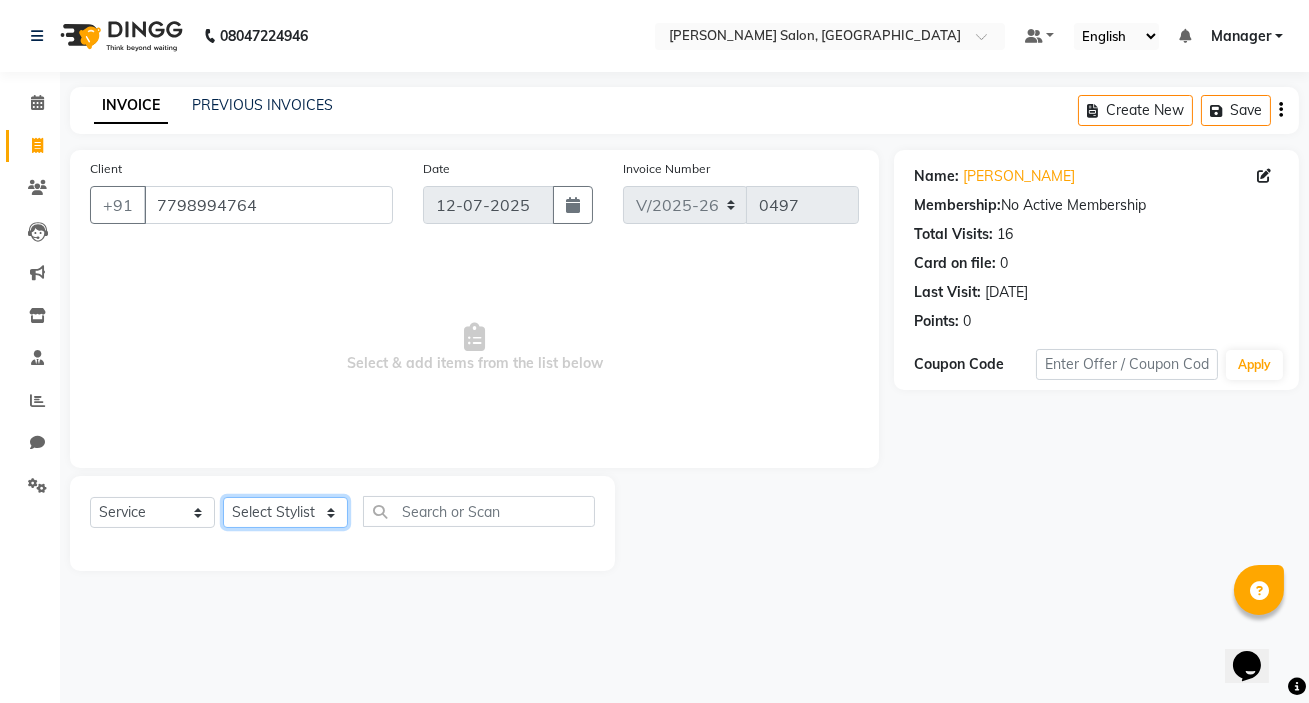 drag, startPoint x: 271, startPoint y: 520, endPoint x: 264, endPoint y: 499, distance: 22.135944 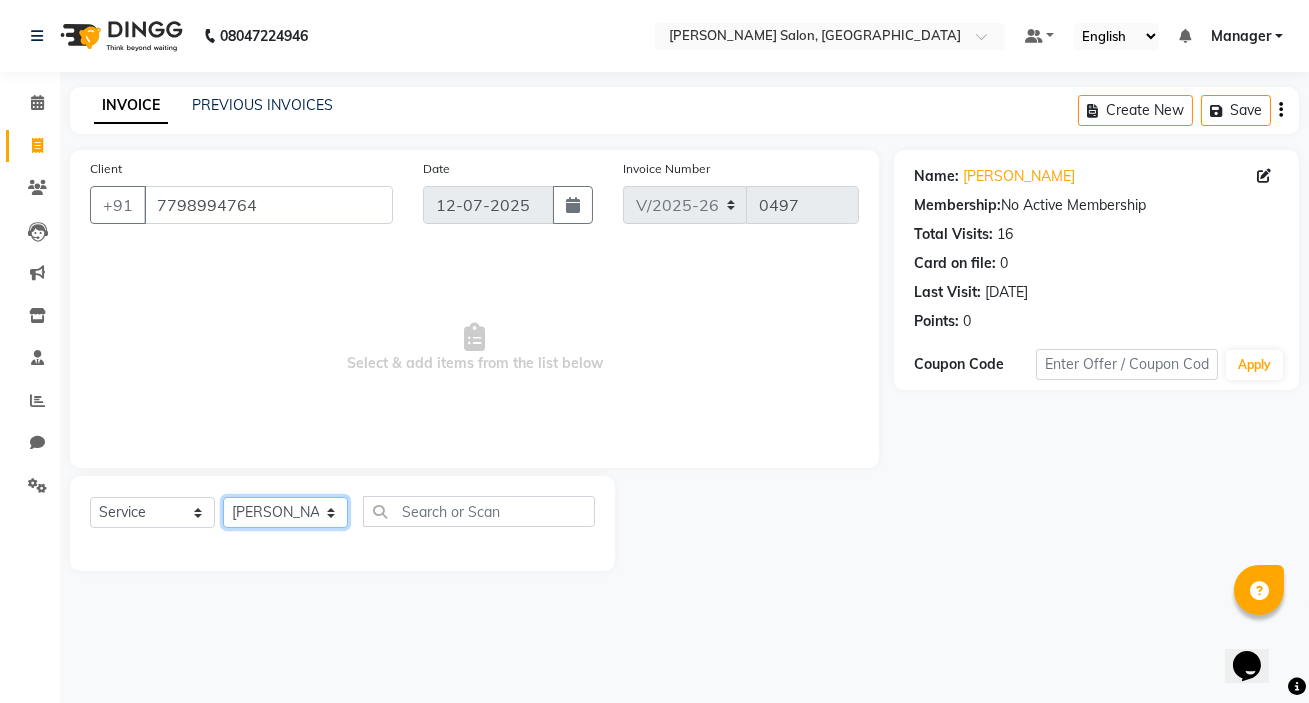 click on "Select Stylist [PERSON_NAME] [PERSON_NAME] Manager [PERSON_NAME]  [PERSON_NAME] [PERSON_NAME]" 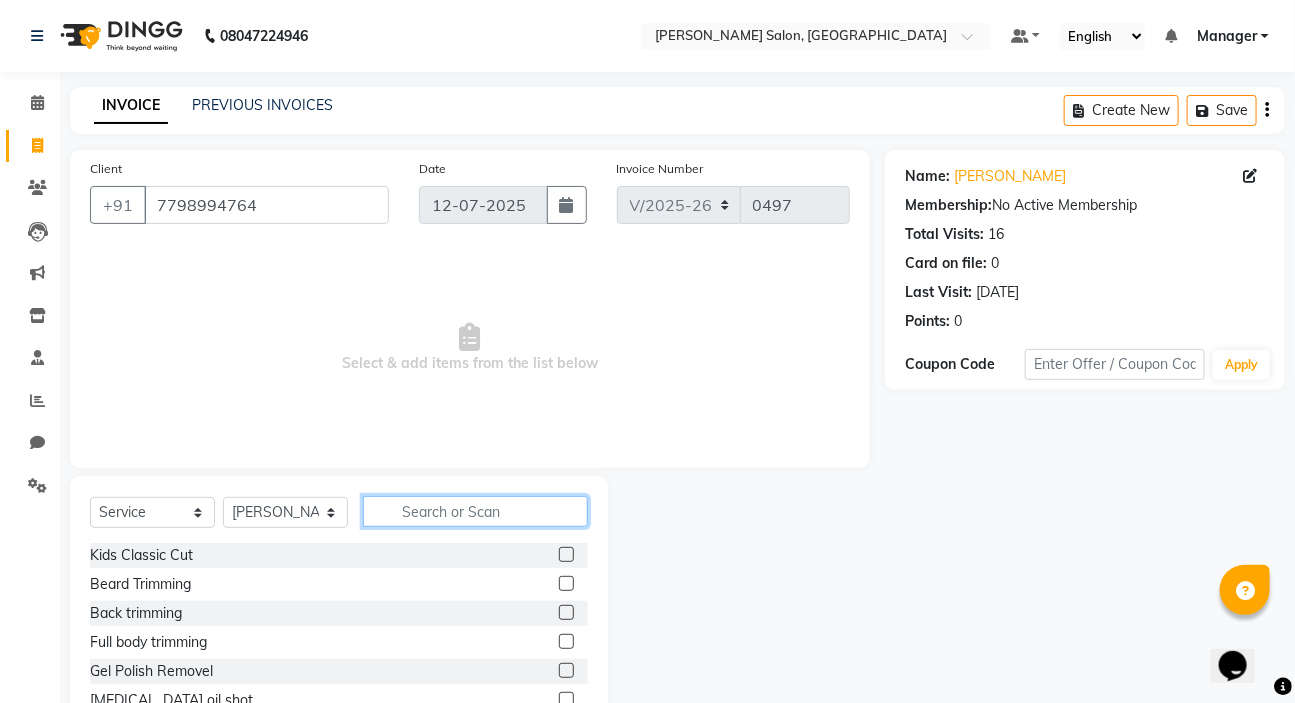 click 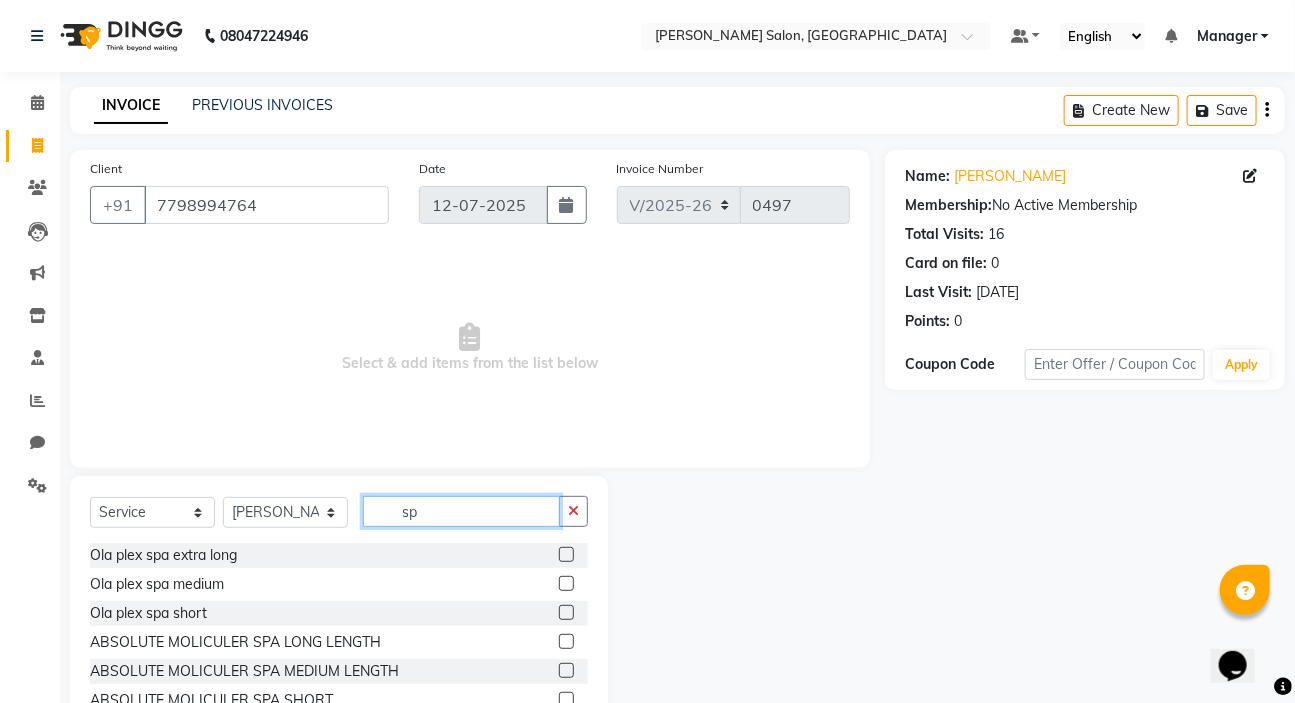 type on "s" 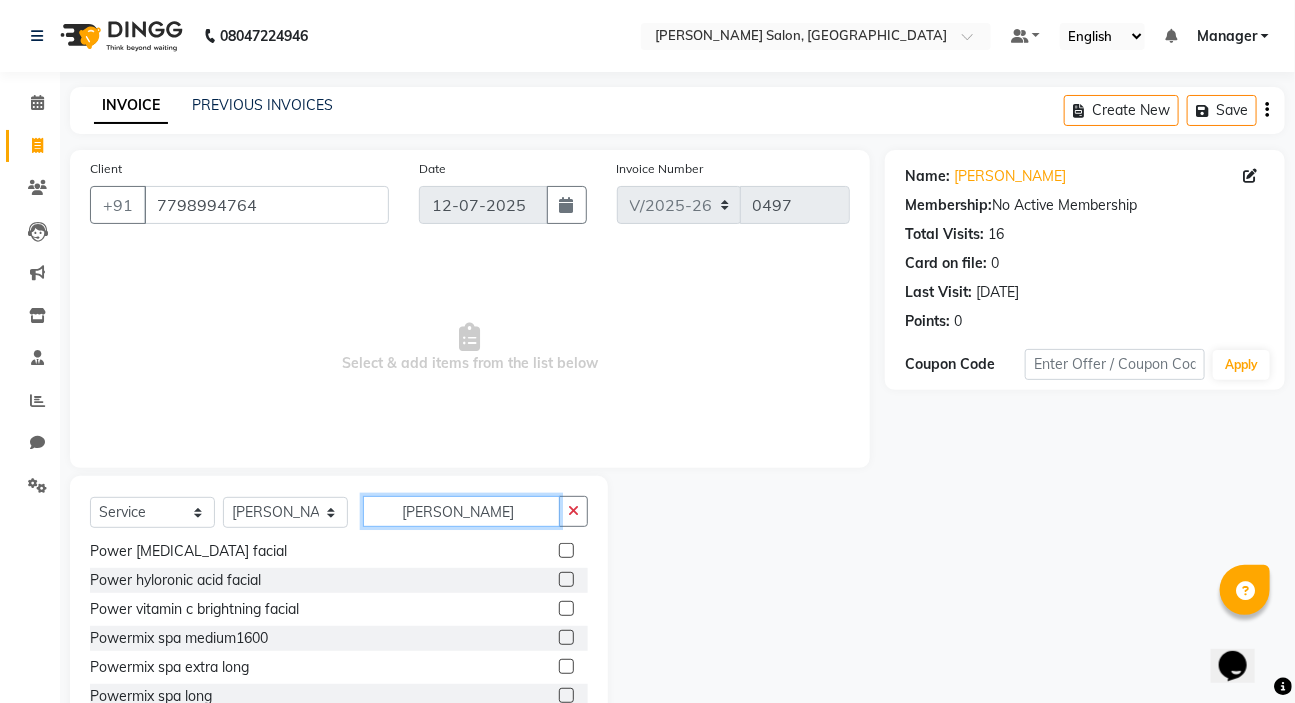 scroll, scrollTop: 60, scrollLeft: 0, axis: vertical 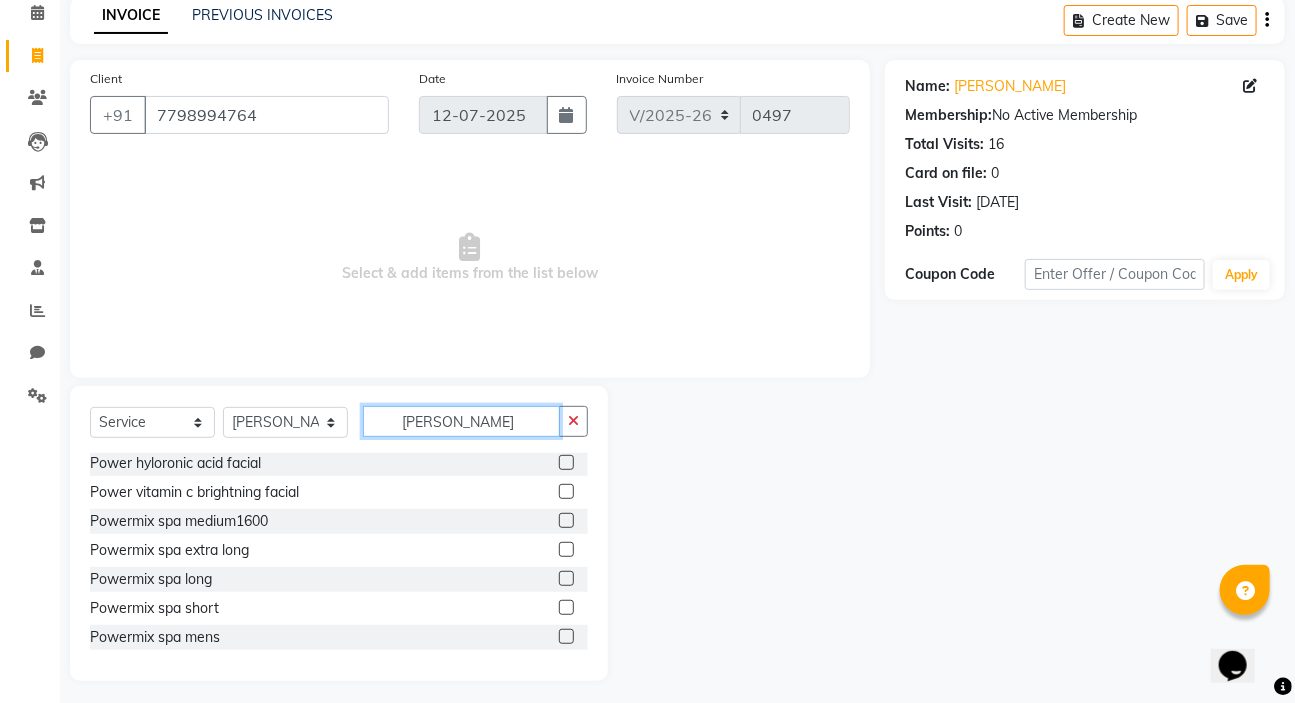 type on "[PERSON_NAME]" 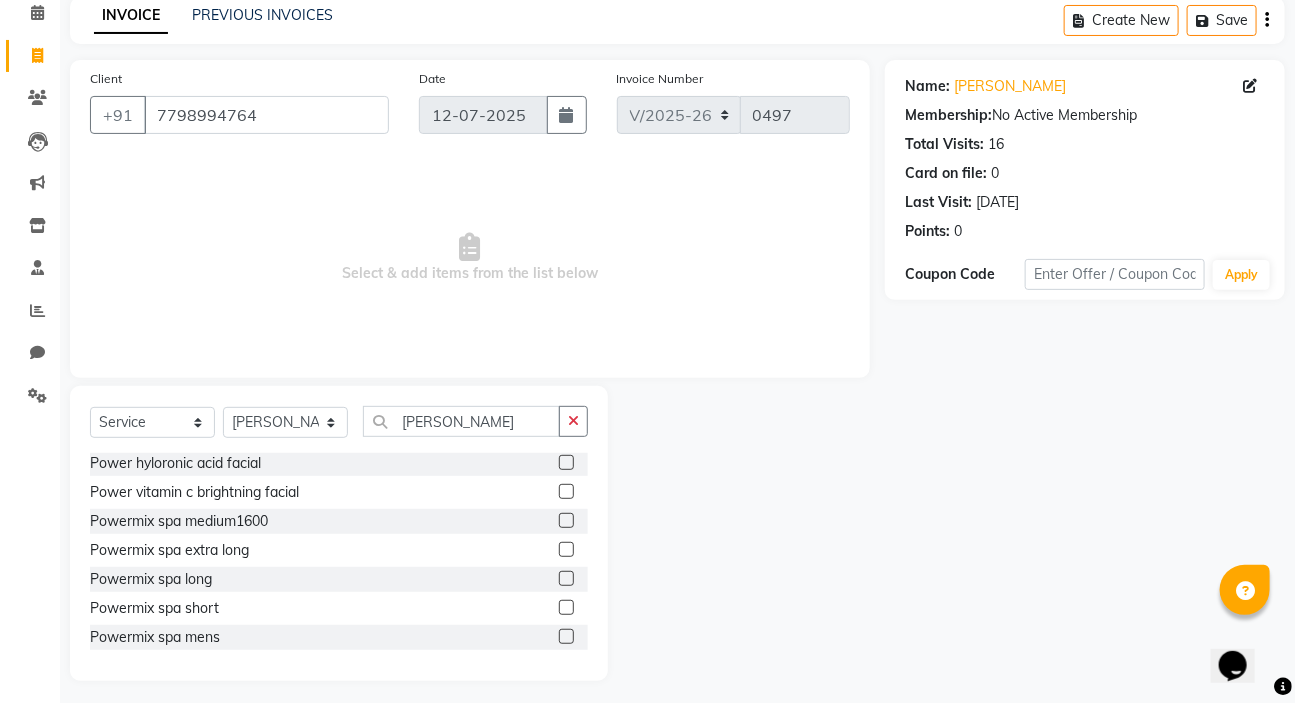 click 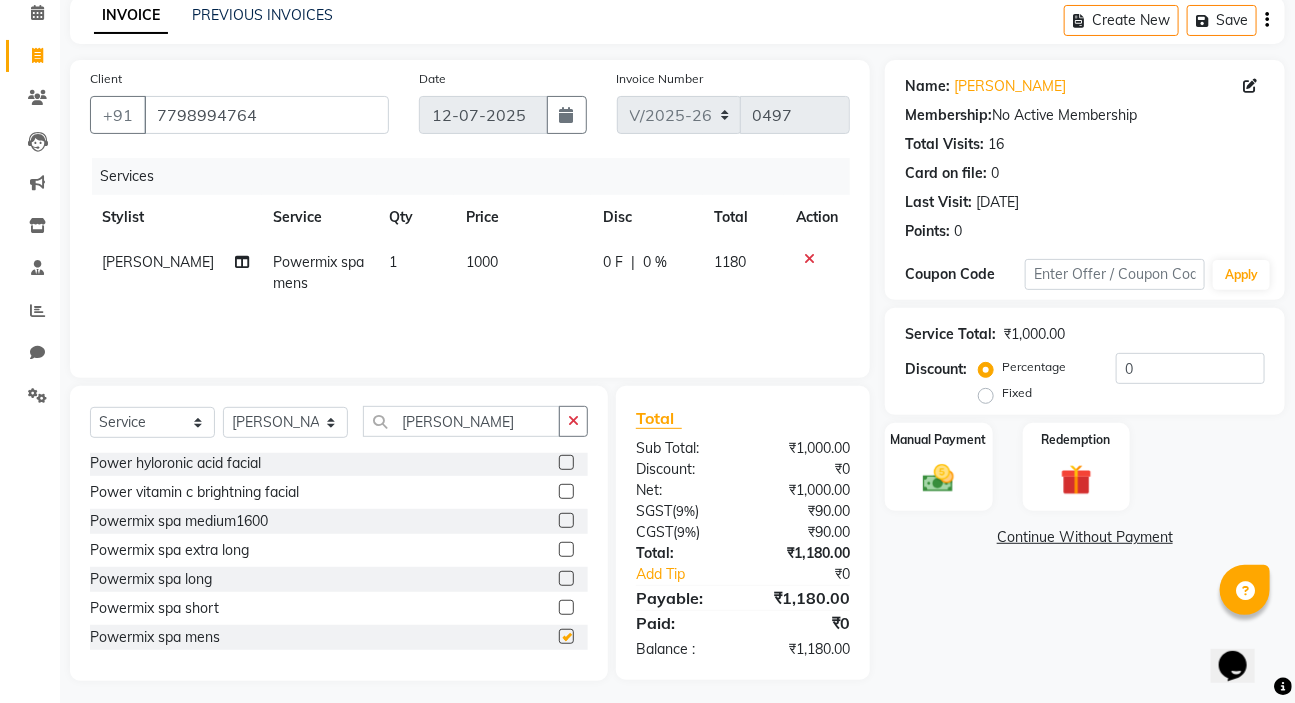 checkbox on "false" 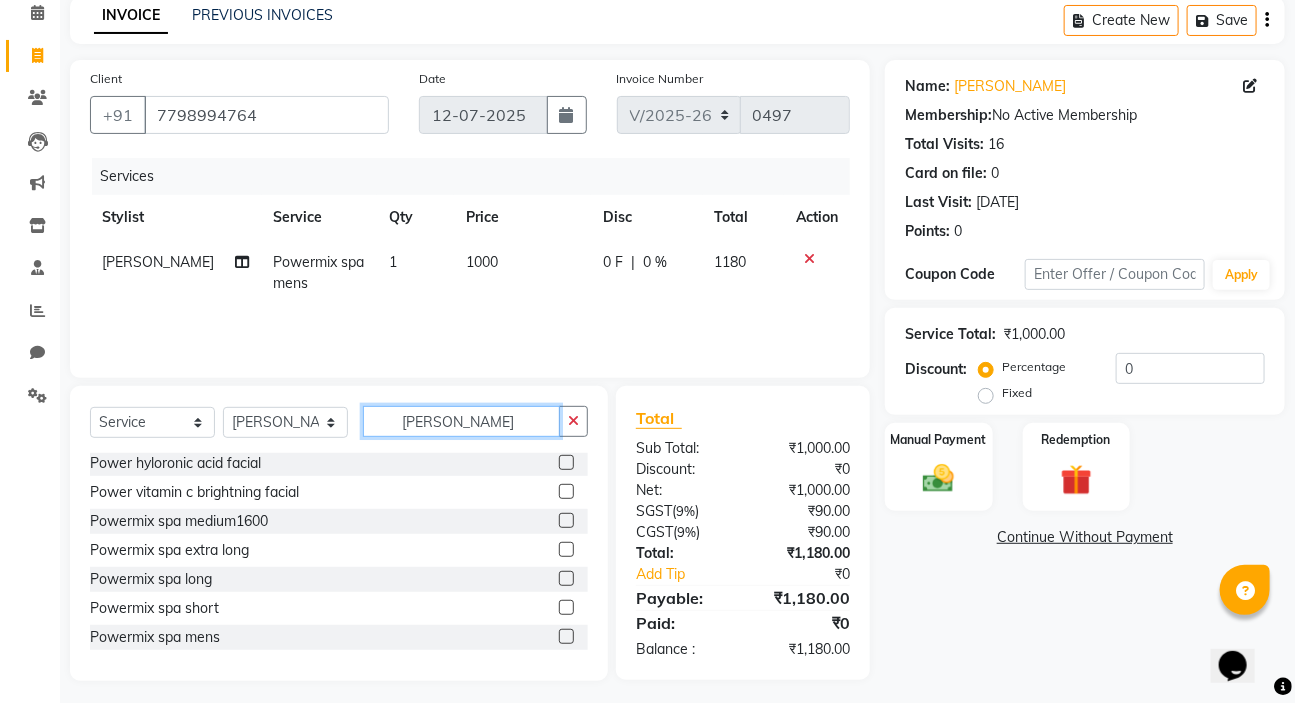 click on "[PERSON_NAME]" 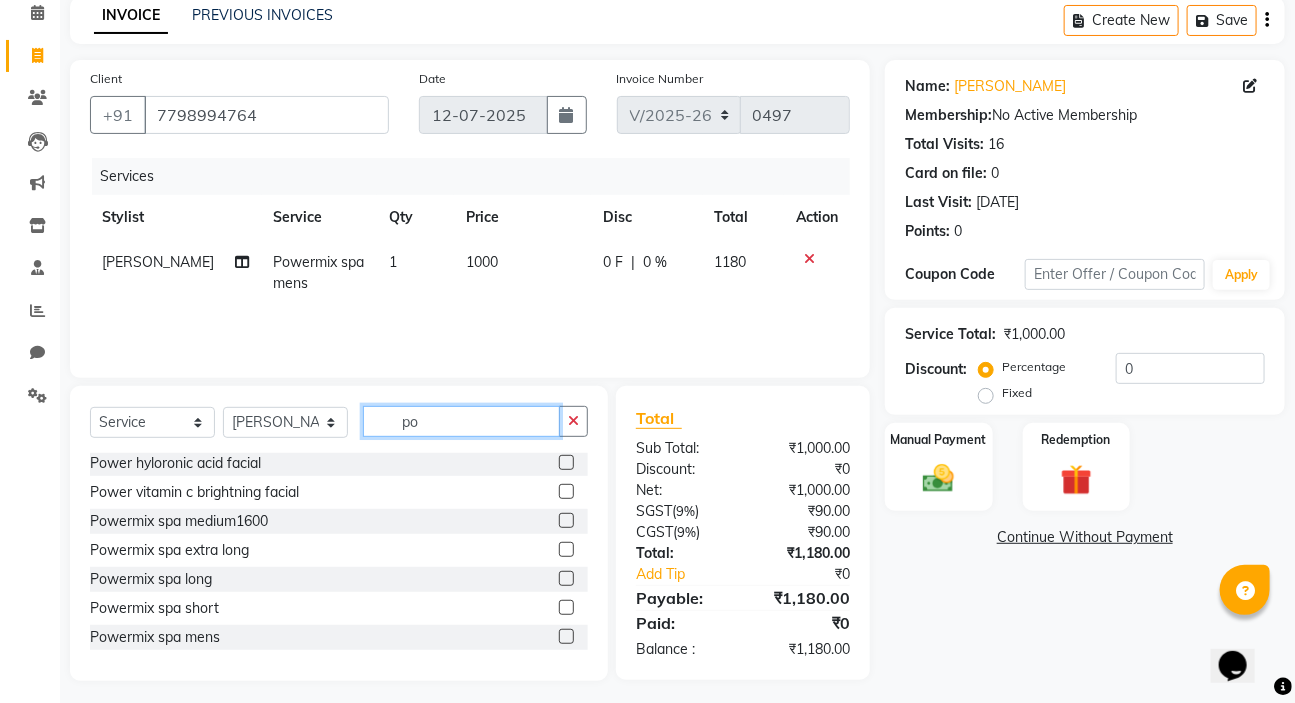 type on "p" 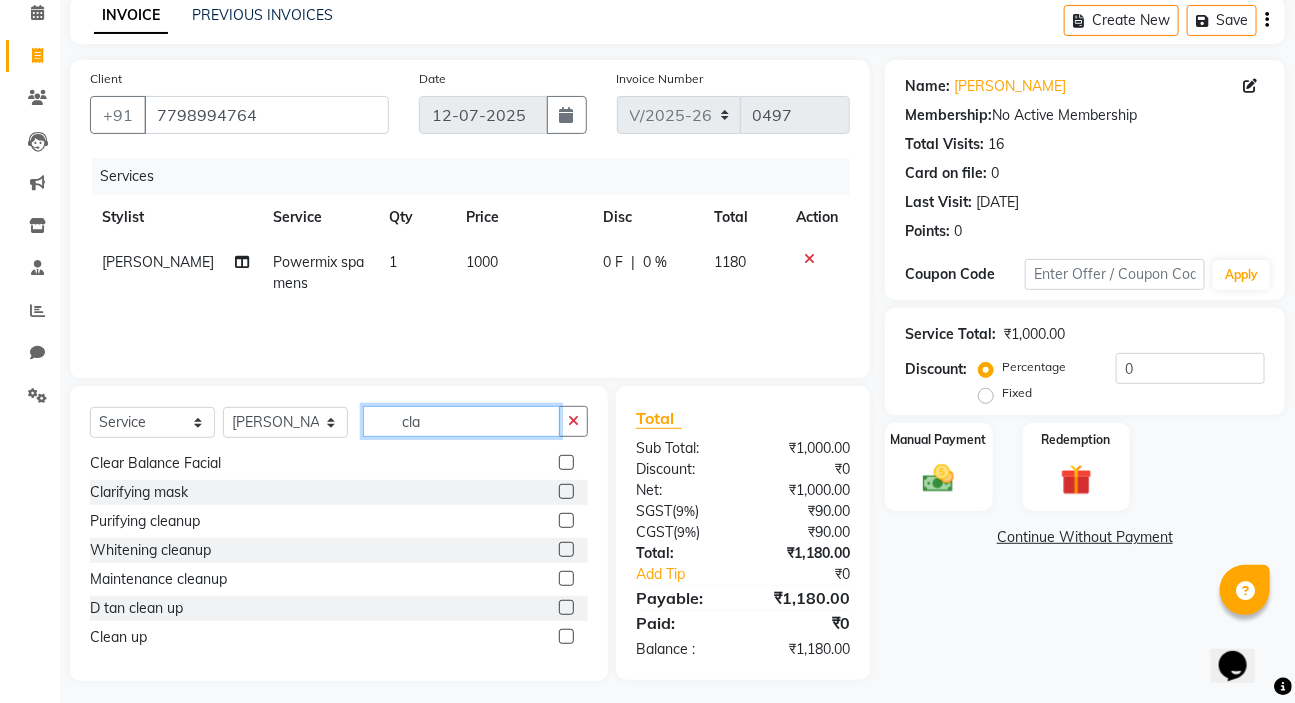 scroll, scrollTop: 0, scrollLeft: 0, axis: both 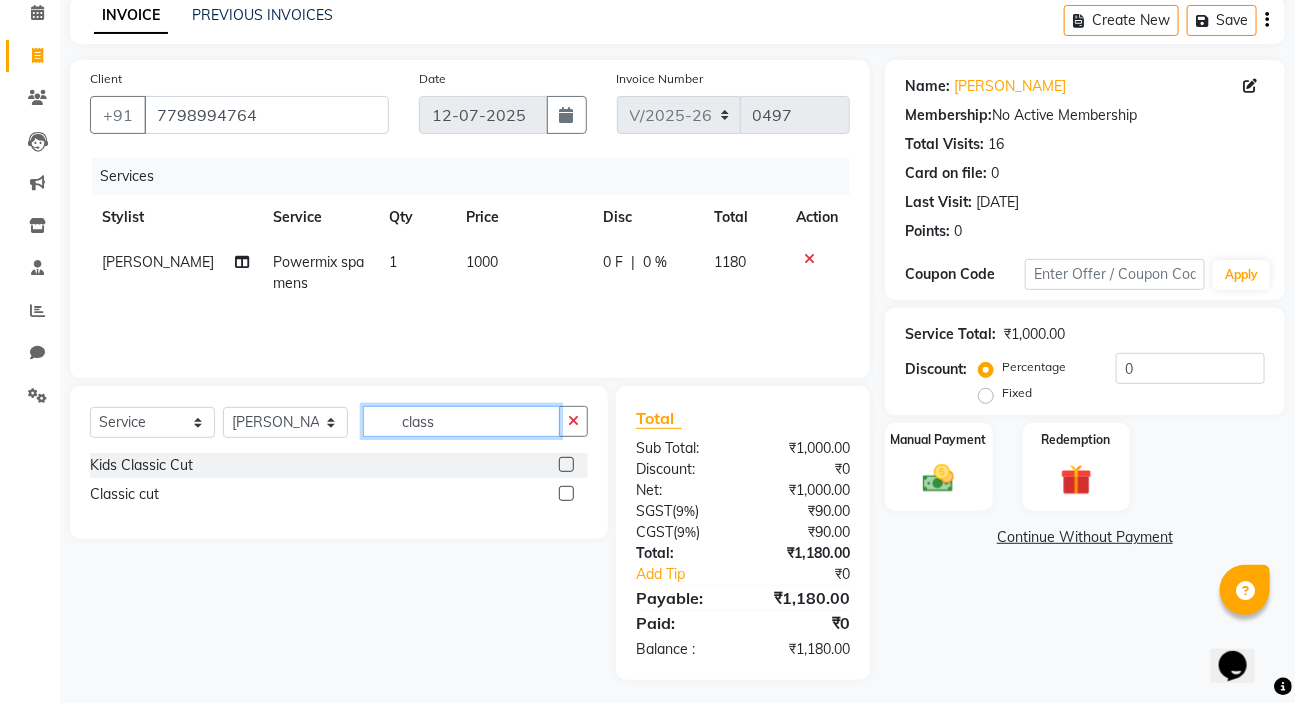 type on "class" 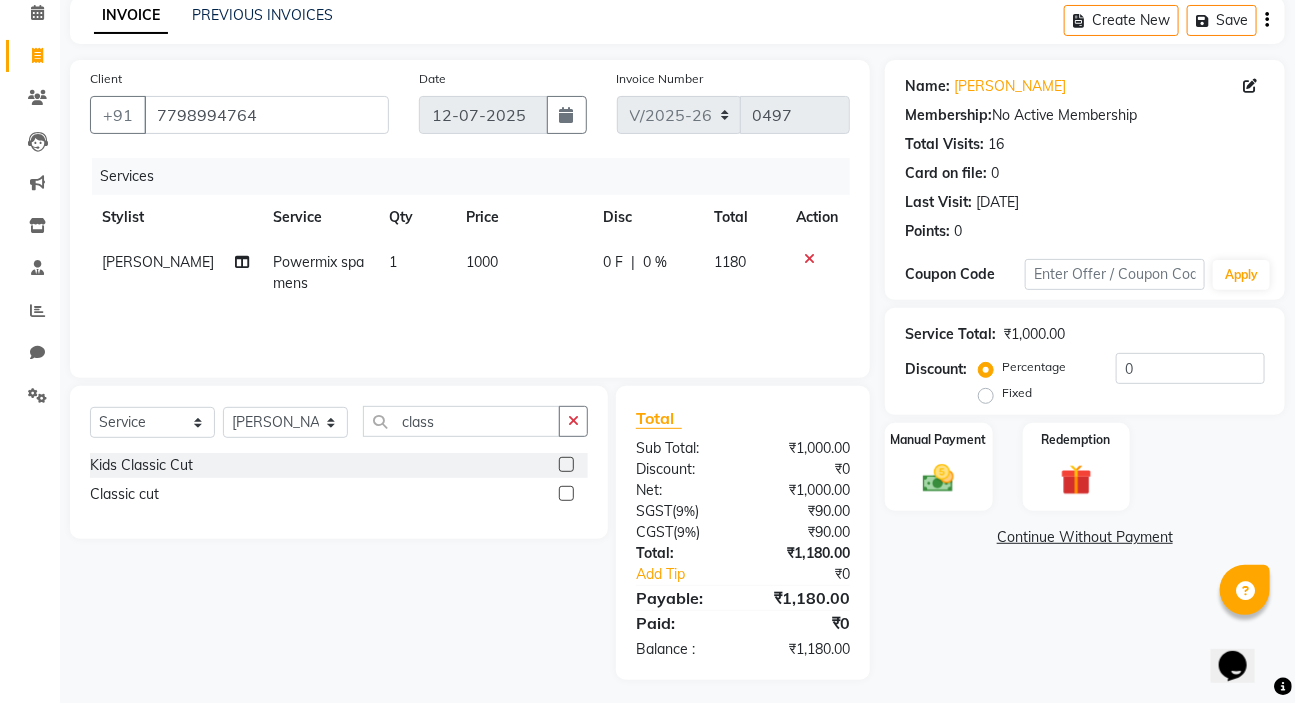 click 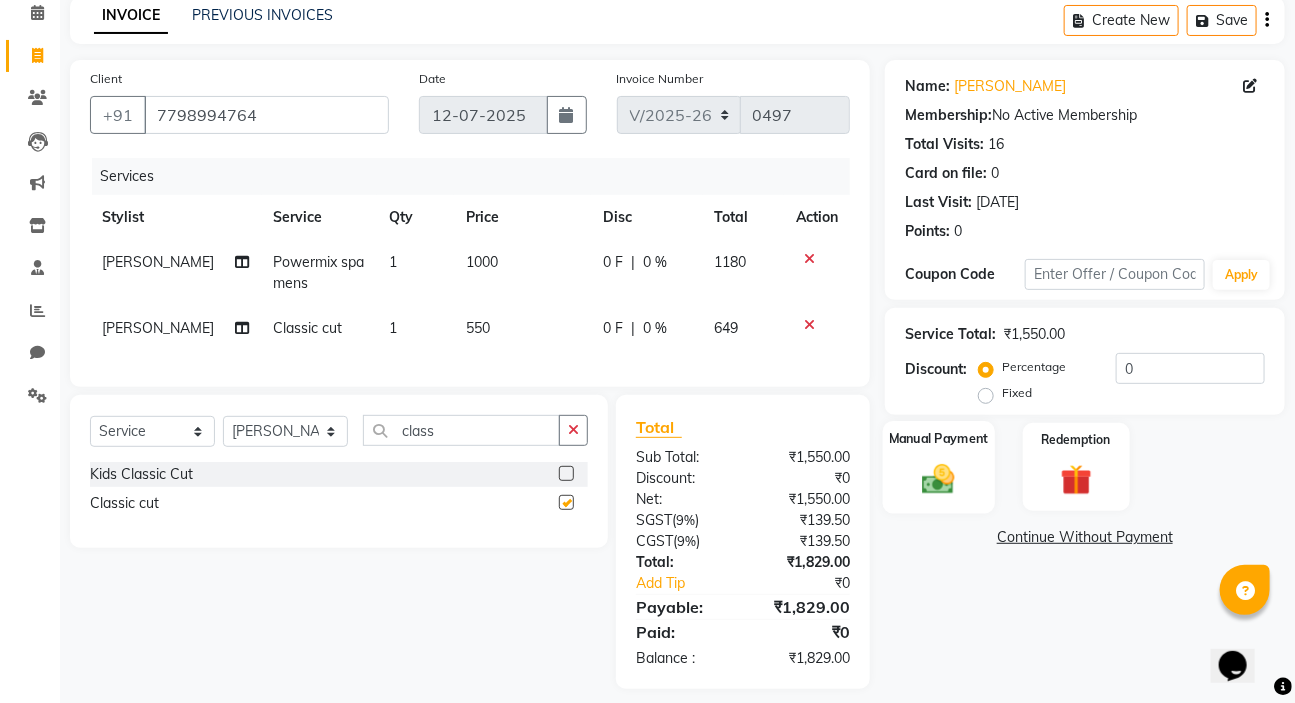scroll, scrollTop: 120, scrollLeft: 0, axis: vertical 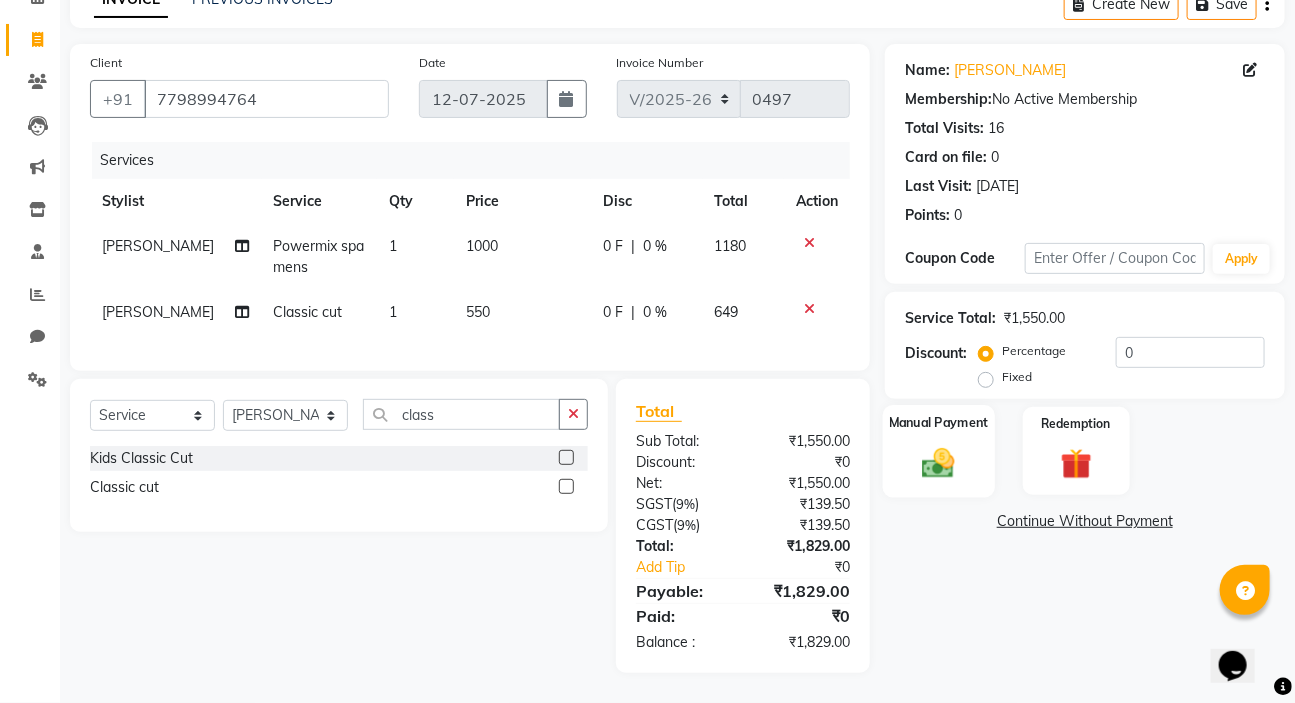 checkbox on "false" 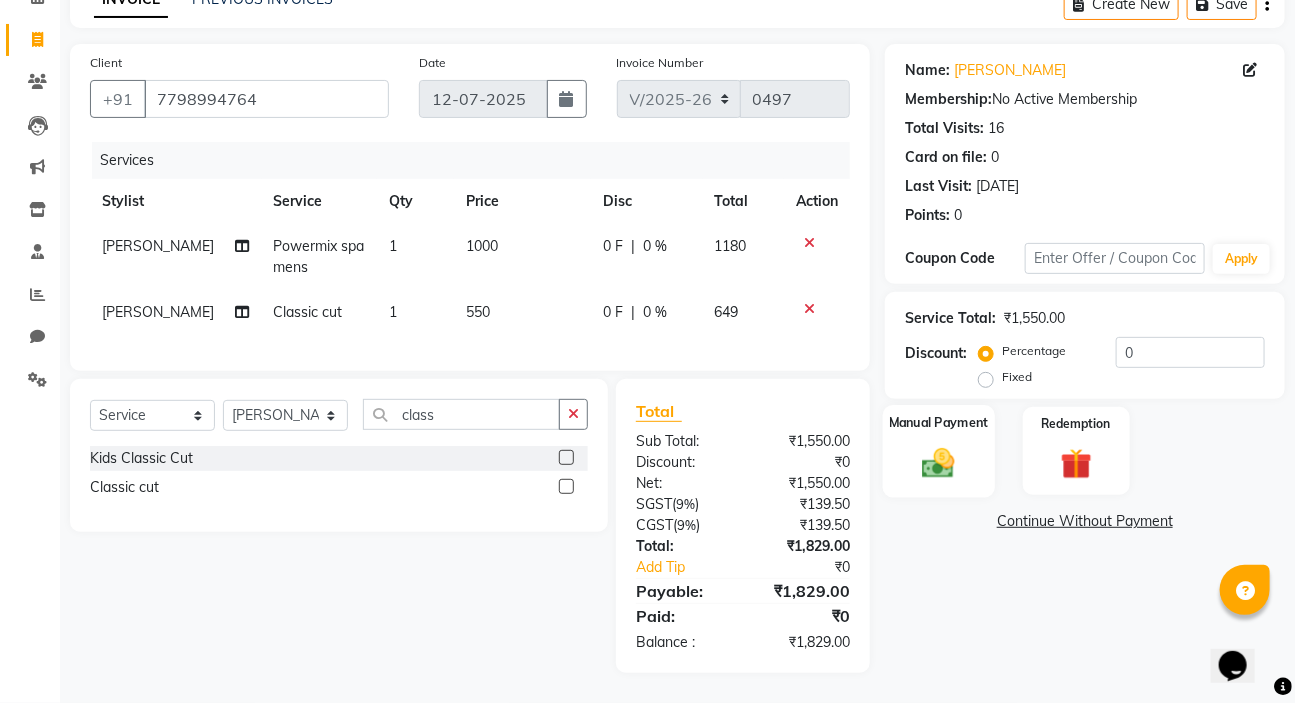 click on "Manual Payment" 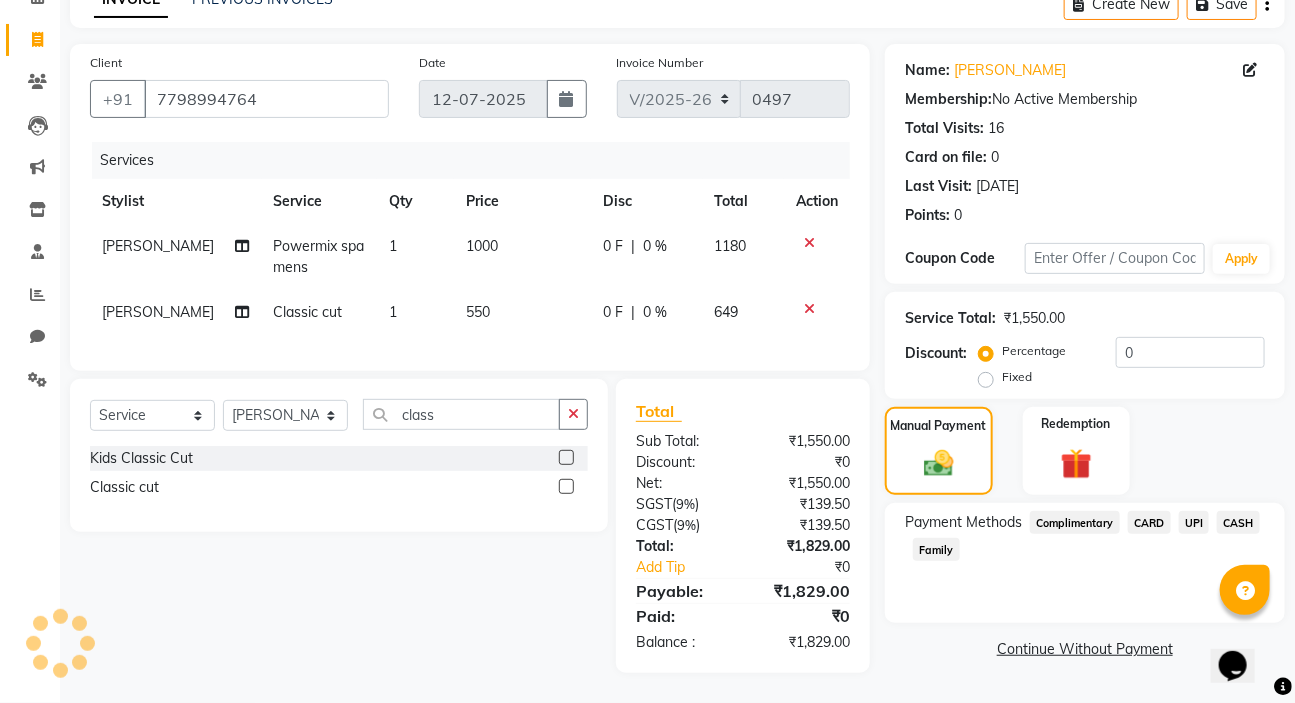 click on "UPI" 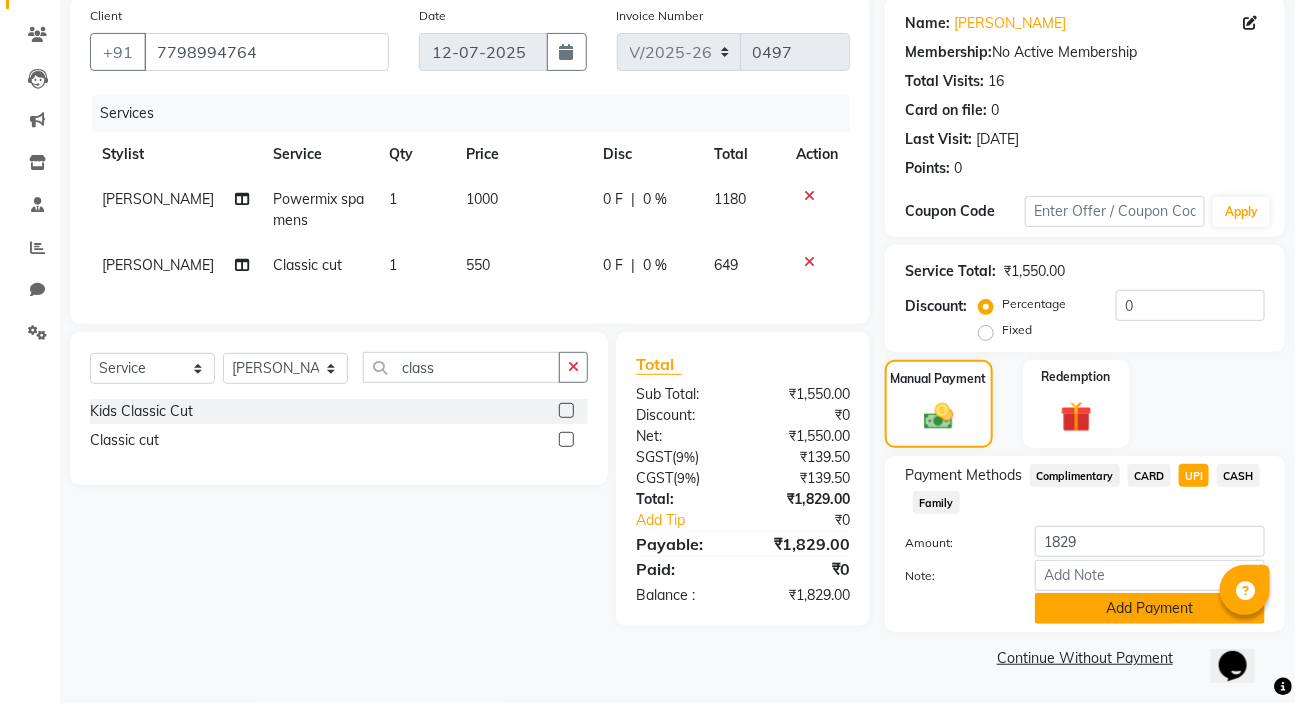 click on "Add Payment" 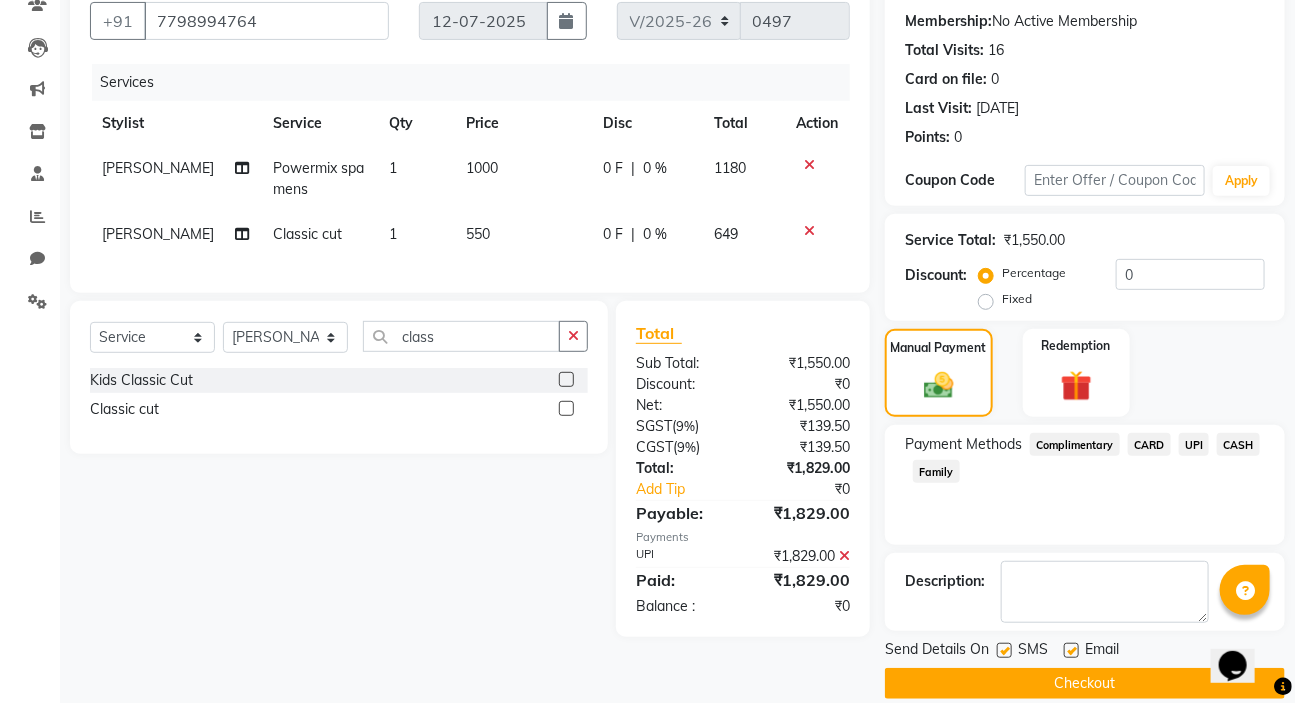 scroll, scrollTop: 210, scrollLeft: 0, axis: vertical 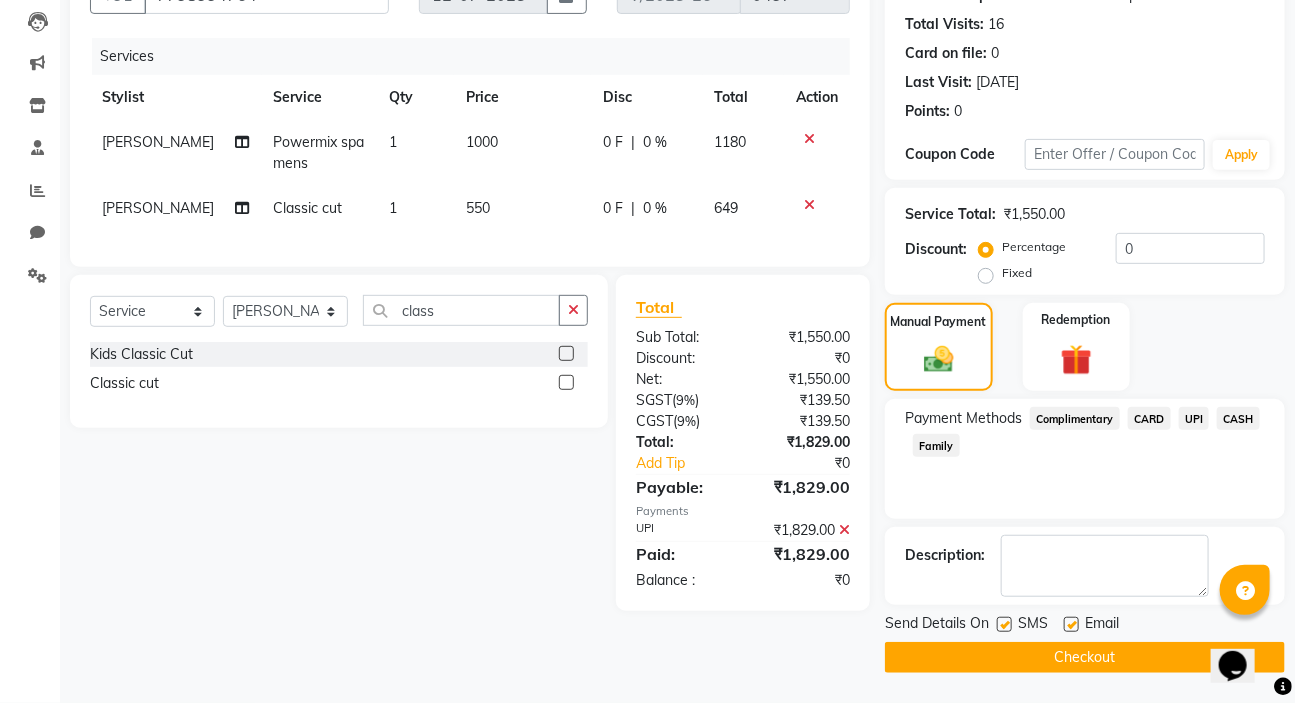 click on "Checkout" 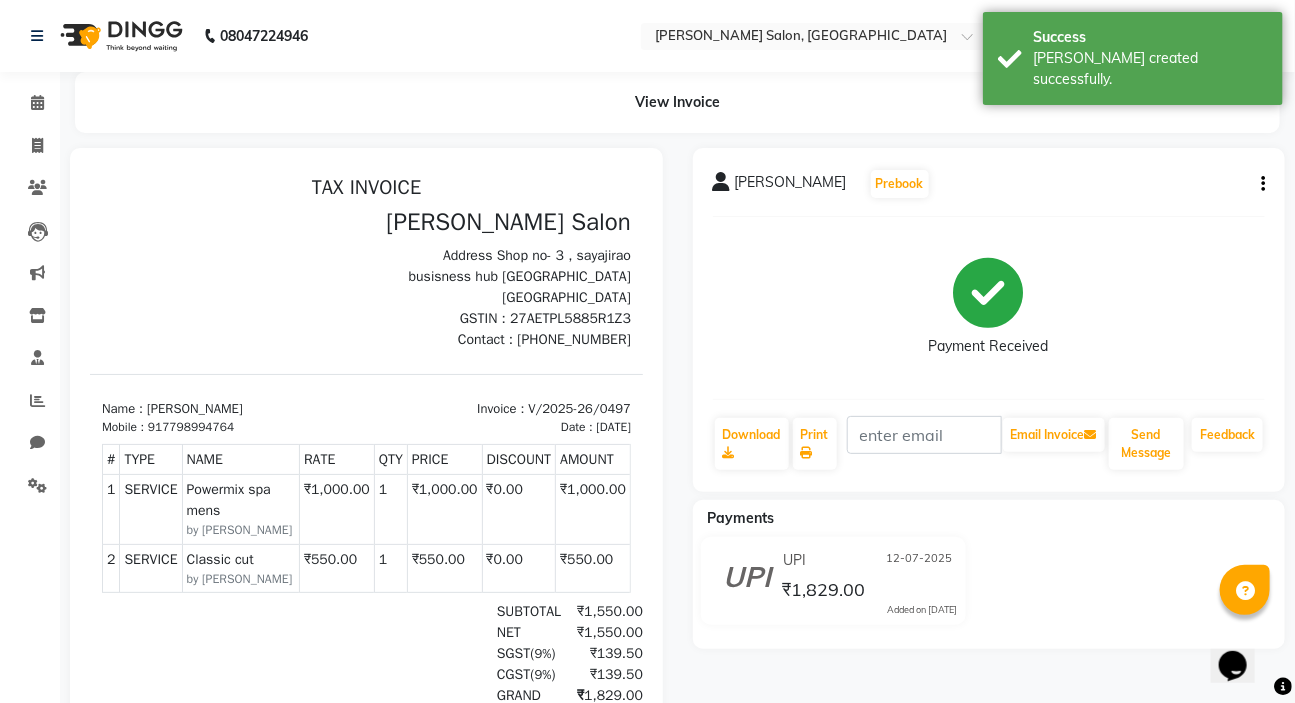 scroll, scrollTop: 0, scrollLeft: 0, axis: both 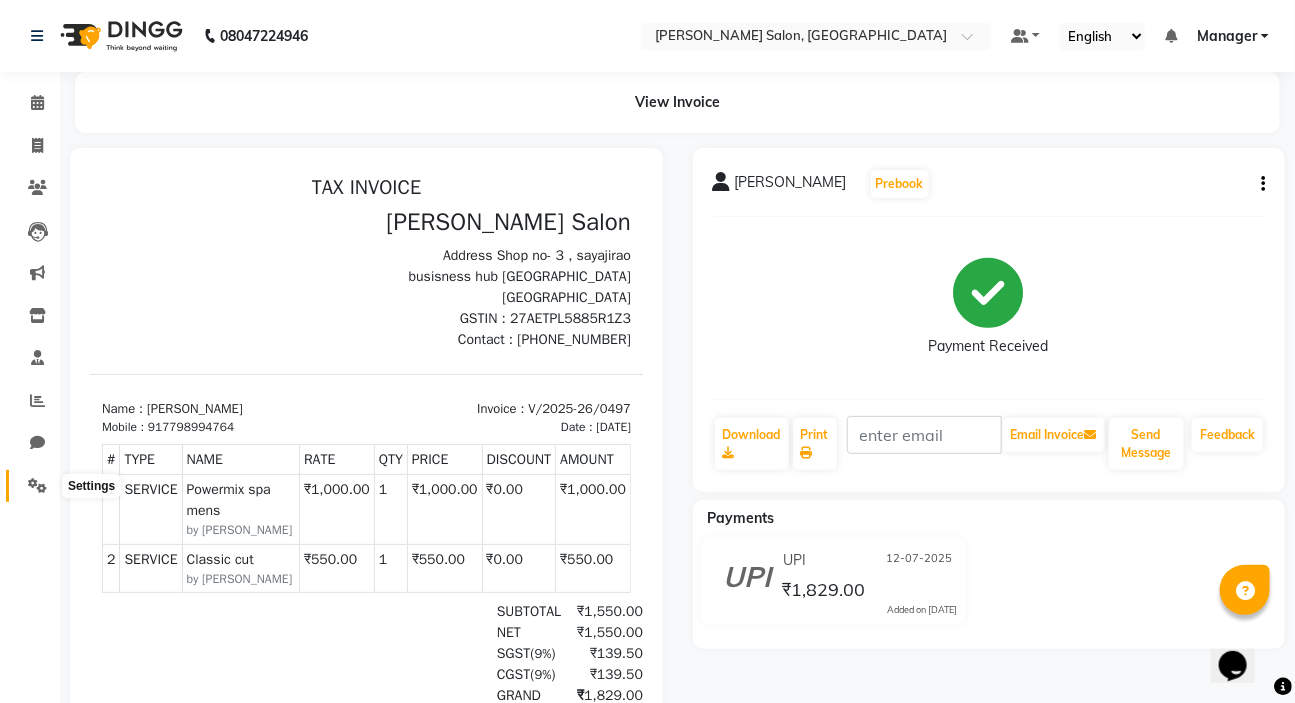 click 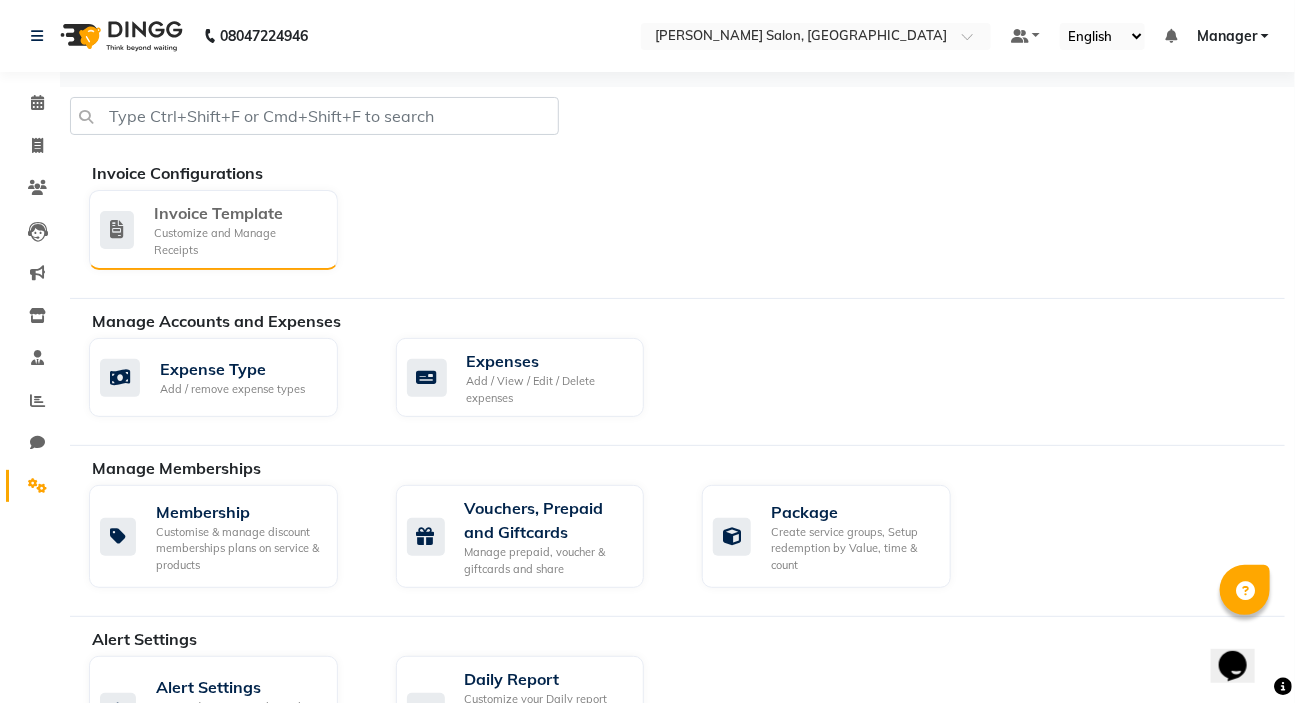 click on "Customize and Manage Receipts" 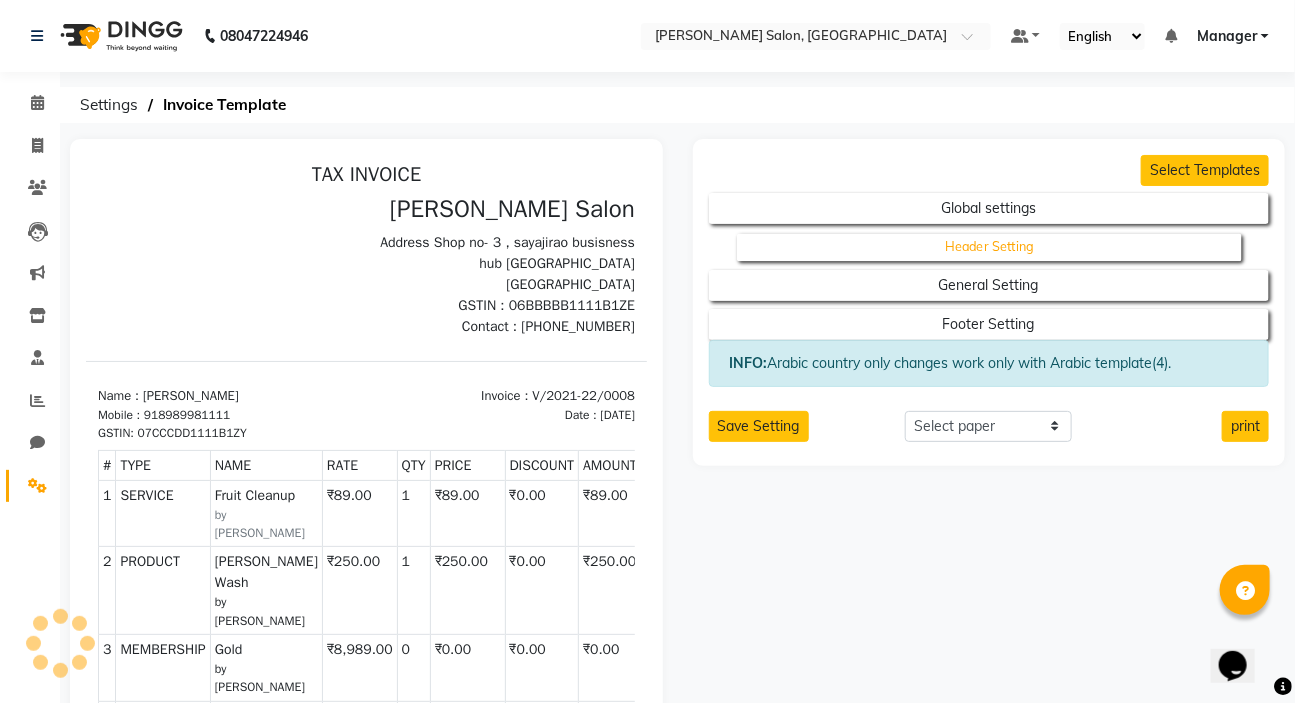 scroll, scrollTop: 0, scrollLeft: 0, axis: both 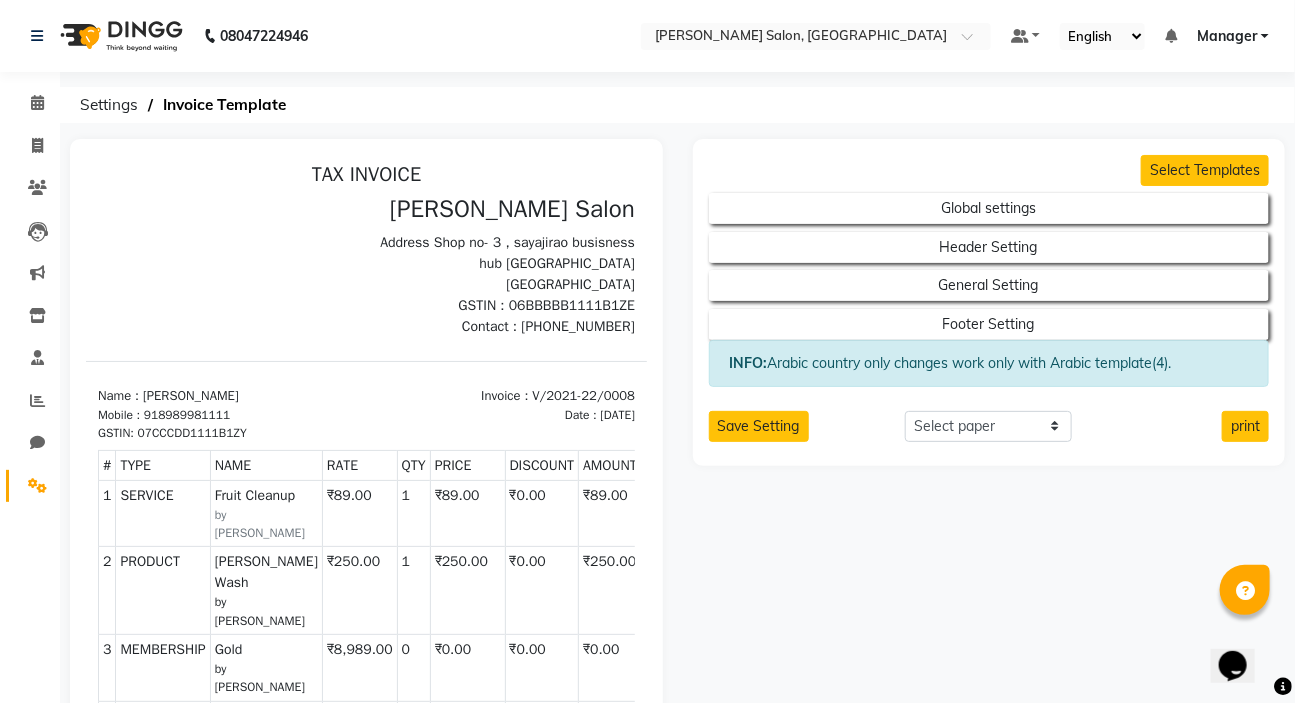 click 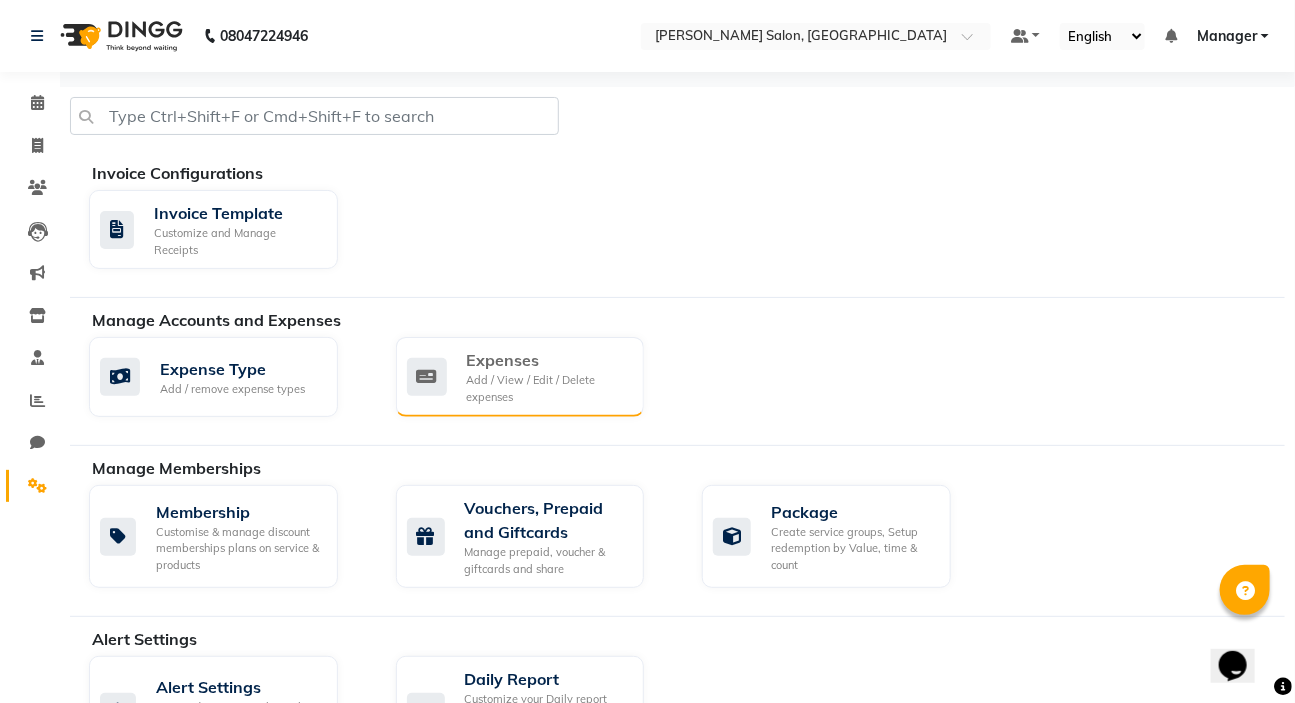 click on "Expenses Add / View / Edit / Delete expenses" 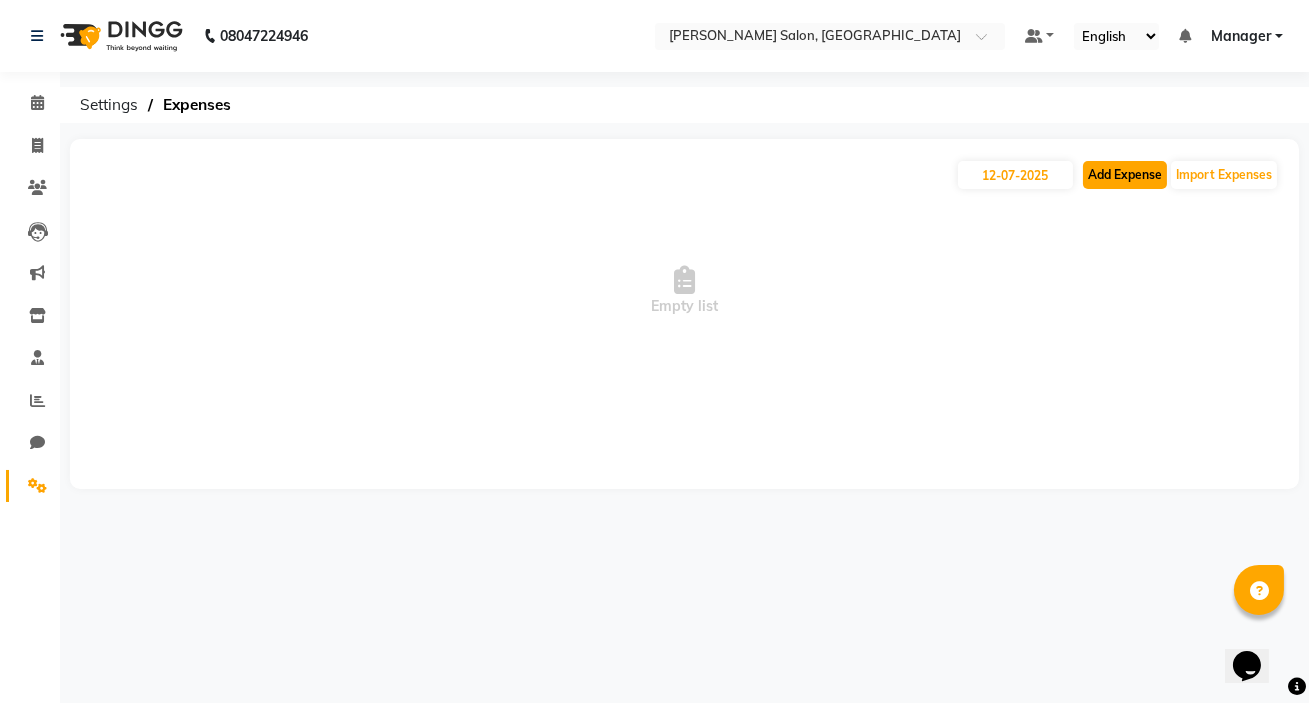 click on "Add Expense" 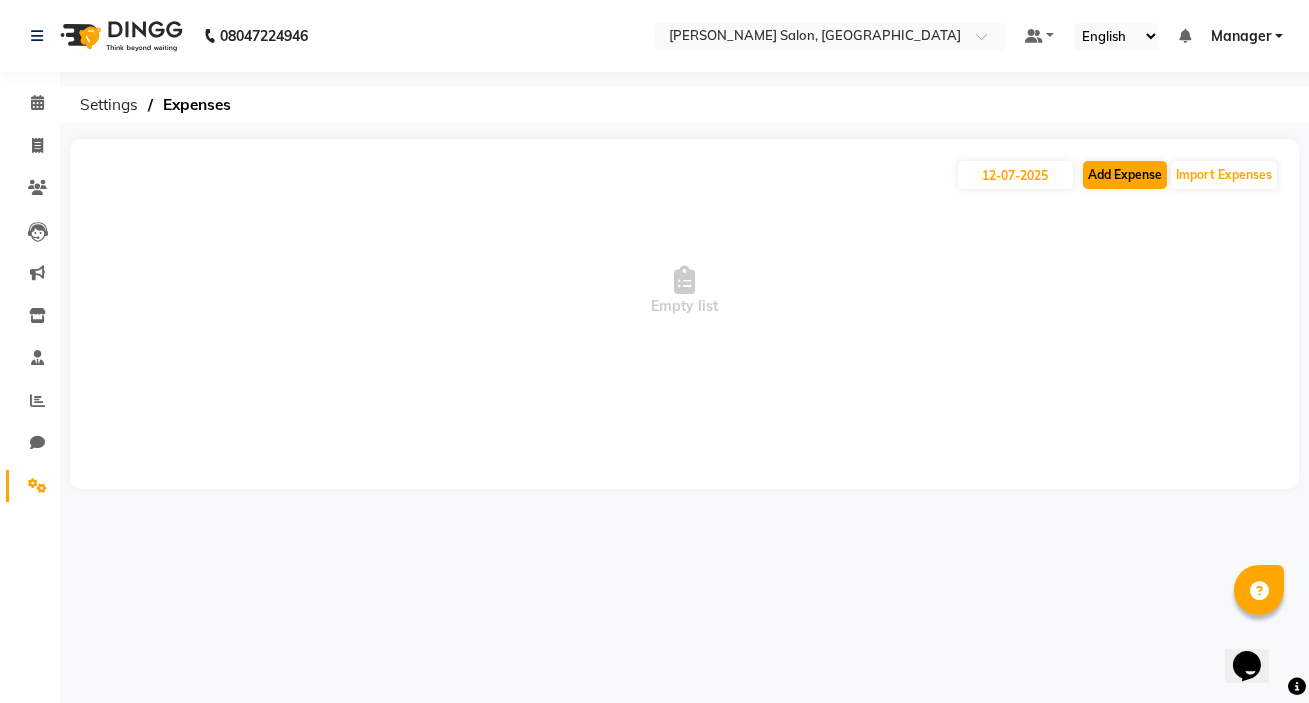 select on "1" 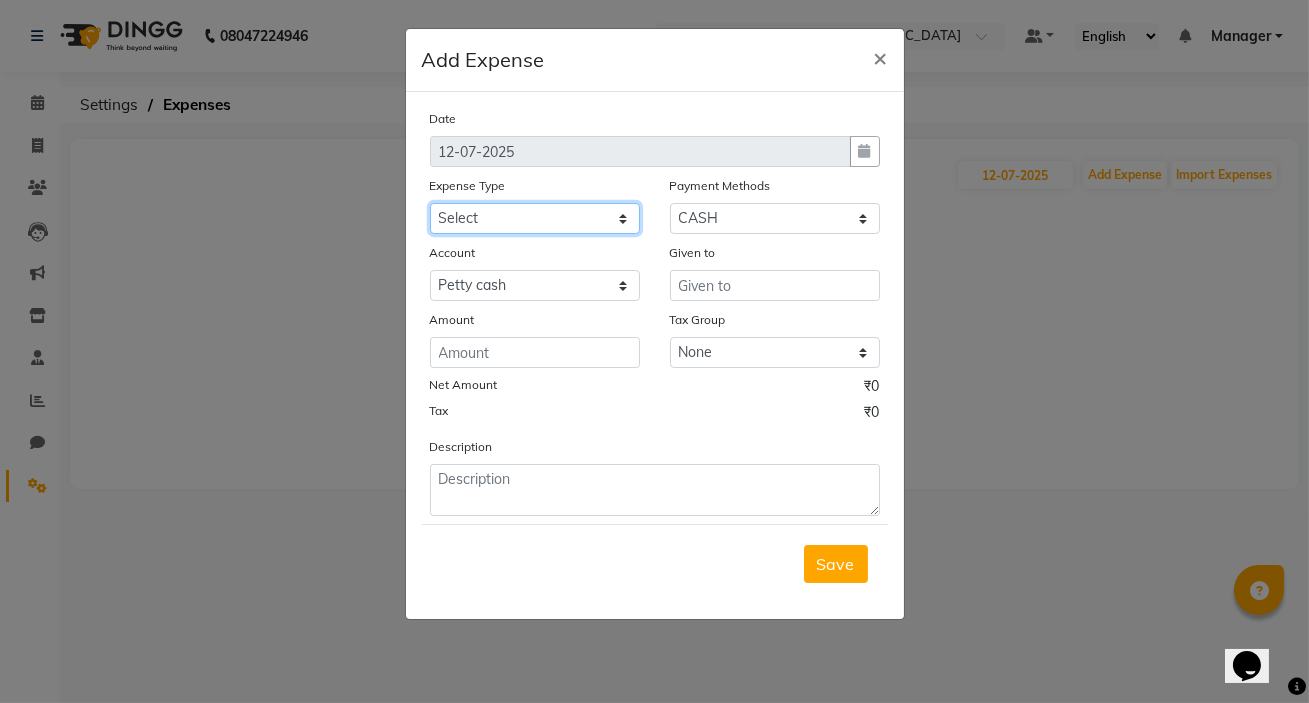 click on "Select Advance Salary Bank charges birthday cake BLINKIT Car maintenance  Cash transfer to bank Client Snacks Clinical charges [PERSON_NAME] snaks Equipment Fuel Govt fee Hand Over To [PERSON_NAME] Sir Incentive Insurance International purchase kacharawala Laundry Loan Repayment Maintenance Marketing milk Miscellaneous MRA Other Pantry portar Product Rent room deposit Salary salon products Staff Snacks Staff Tip staff welfare Tea & Refreshment Utilities" 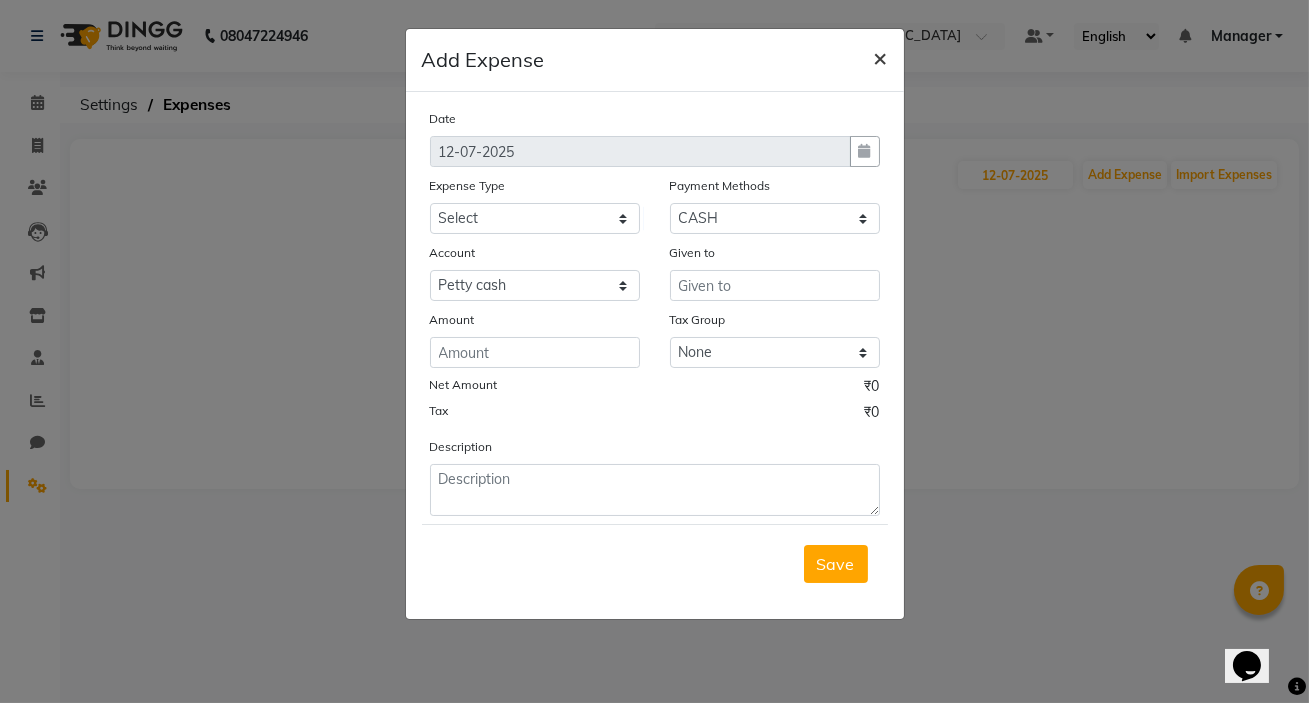 drag, startPoint x: 882, startPoint y: 55, endPoint x: 862, endPoint y: 61, distance: 20.880613 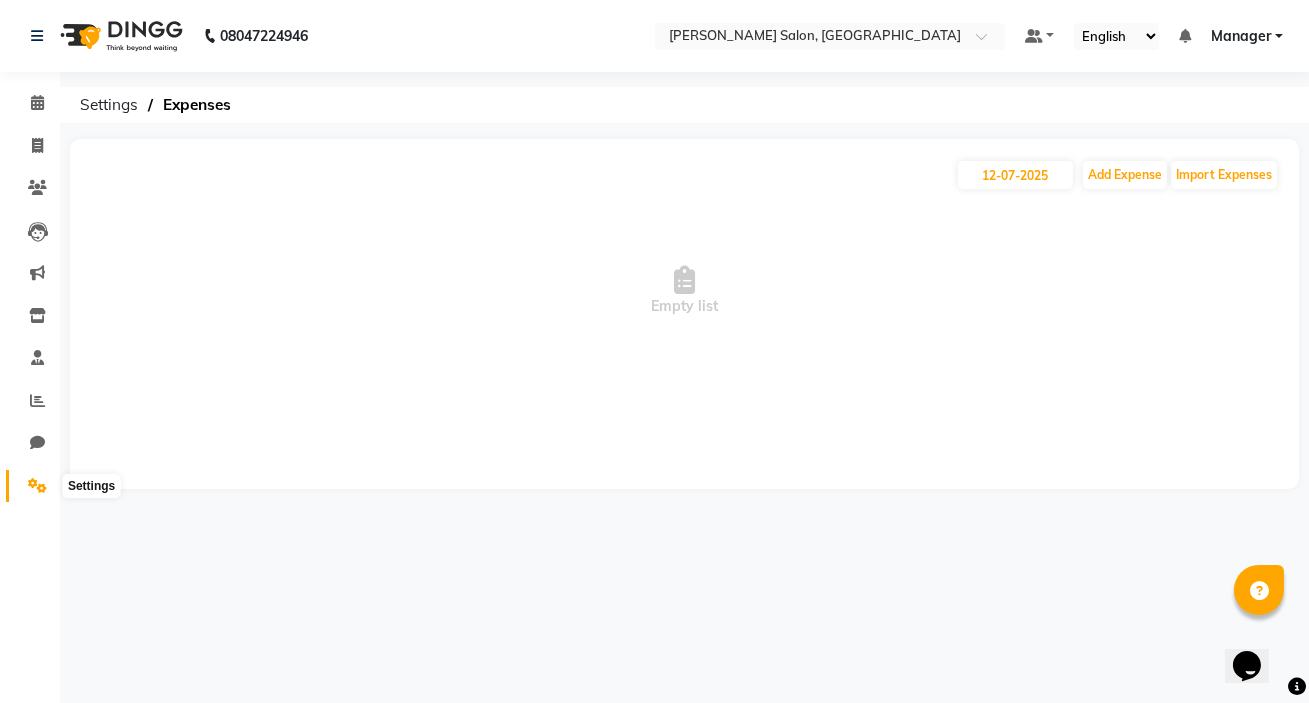 click 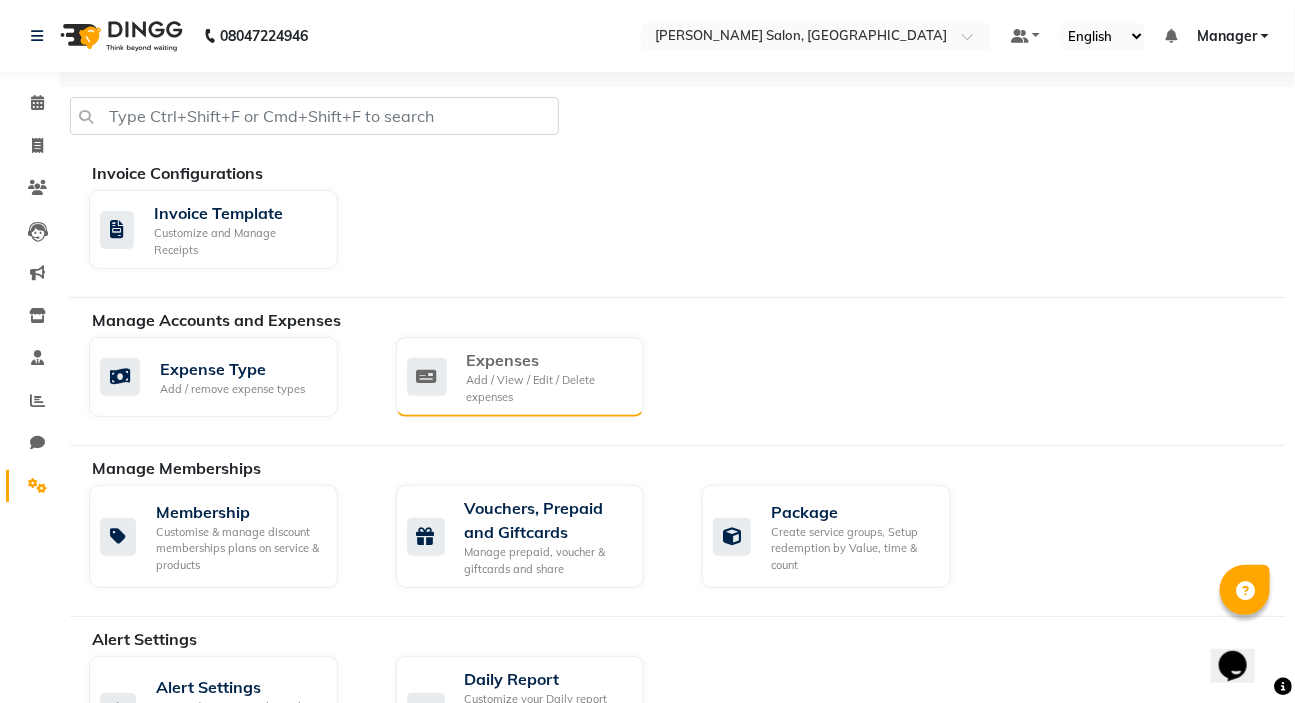 click on "Expenses" 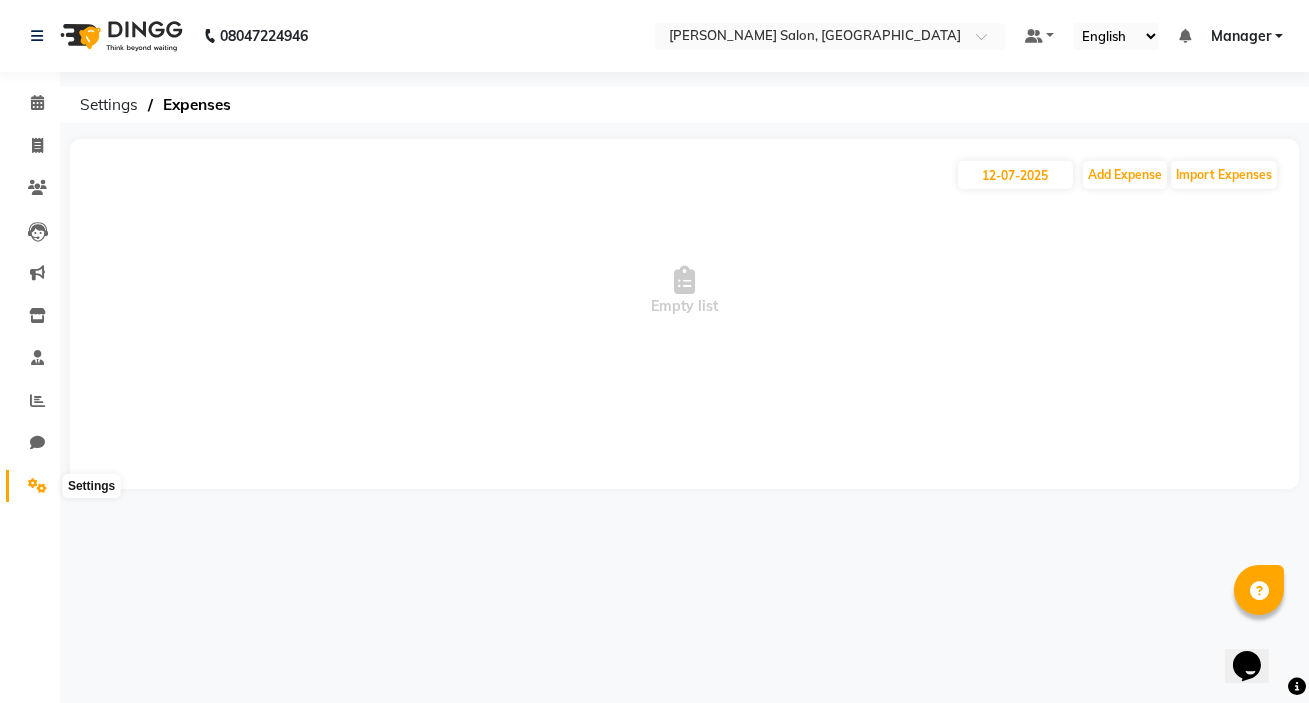 click 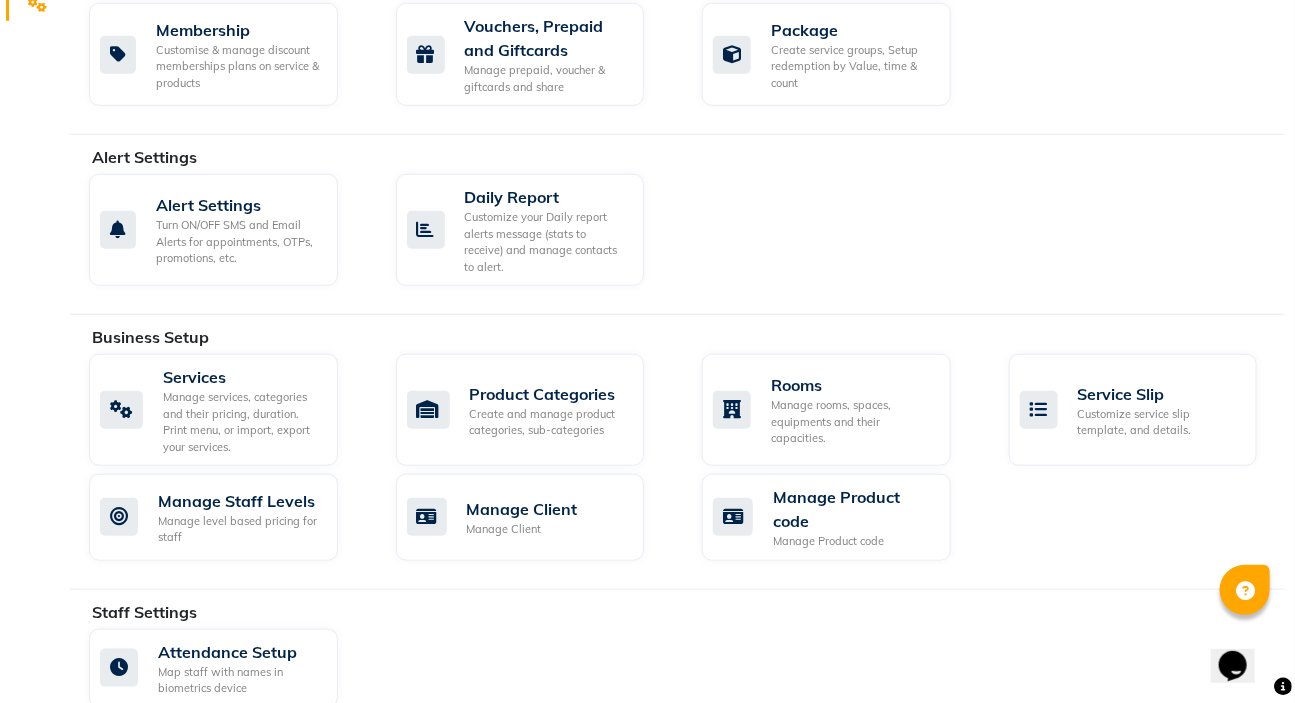 scroll, scrollTop: 201, scrollLeft: 0, axis: vertical 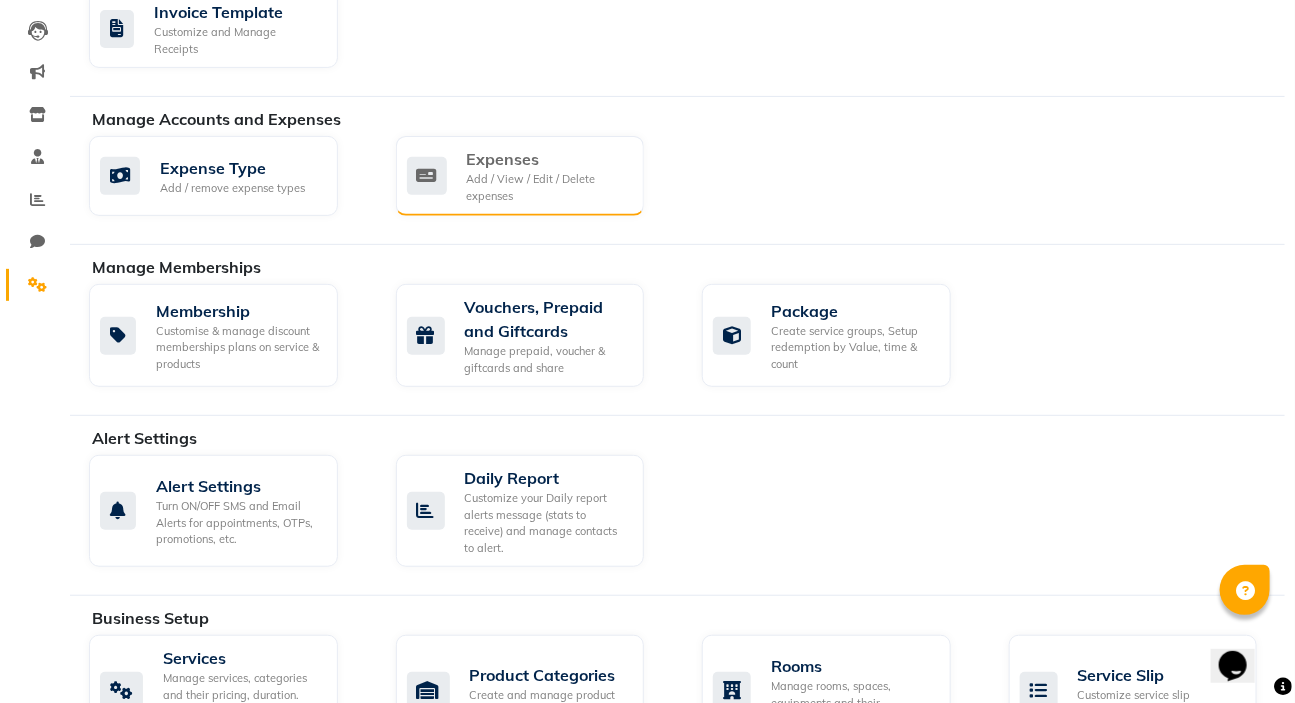 drag, startPoint x: 423, startPoint y: 172, endPoint x: 546, endPoint y: 152, distance: 124.61541 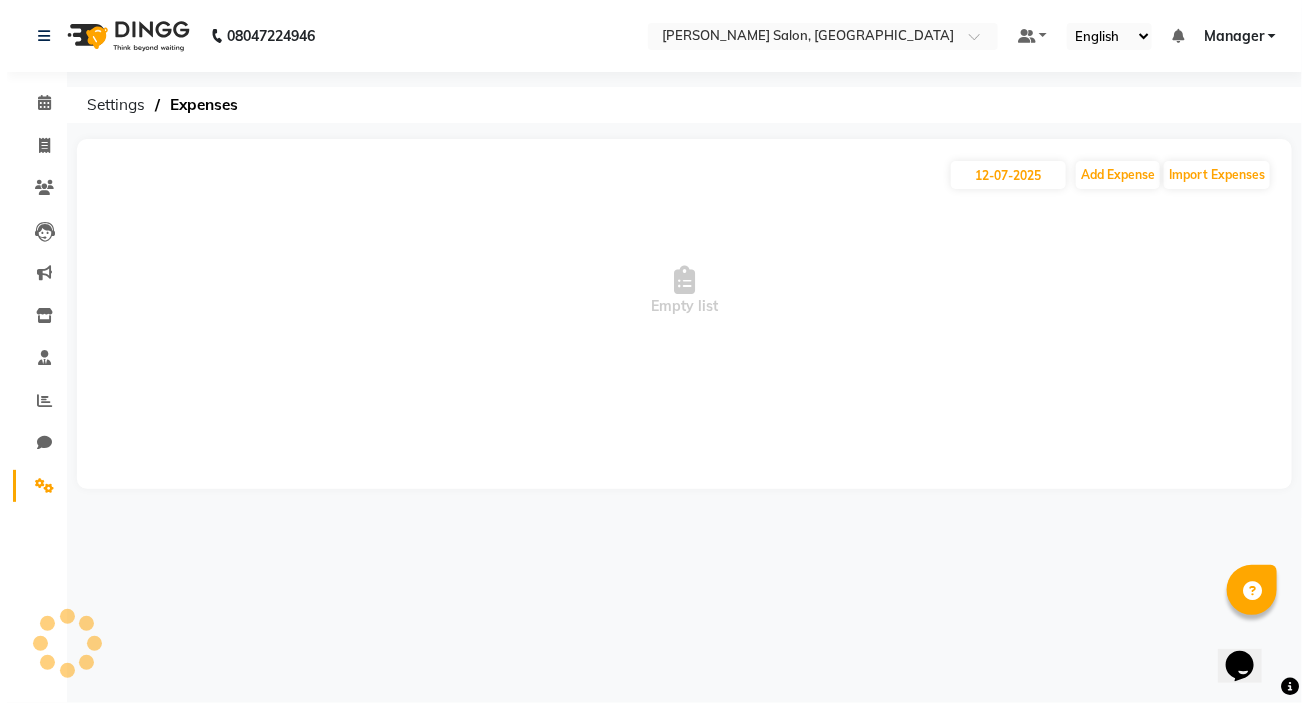 scroll, scrollTop: 0, scrollLeft: 0, axis: both 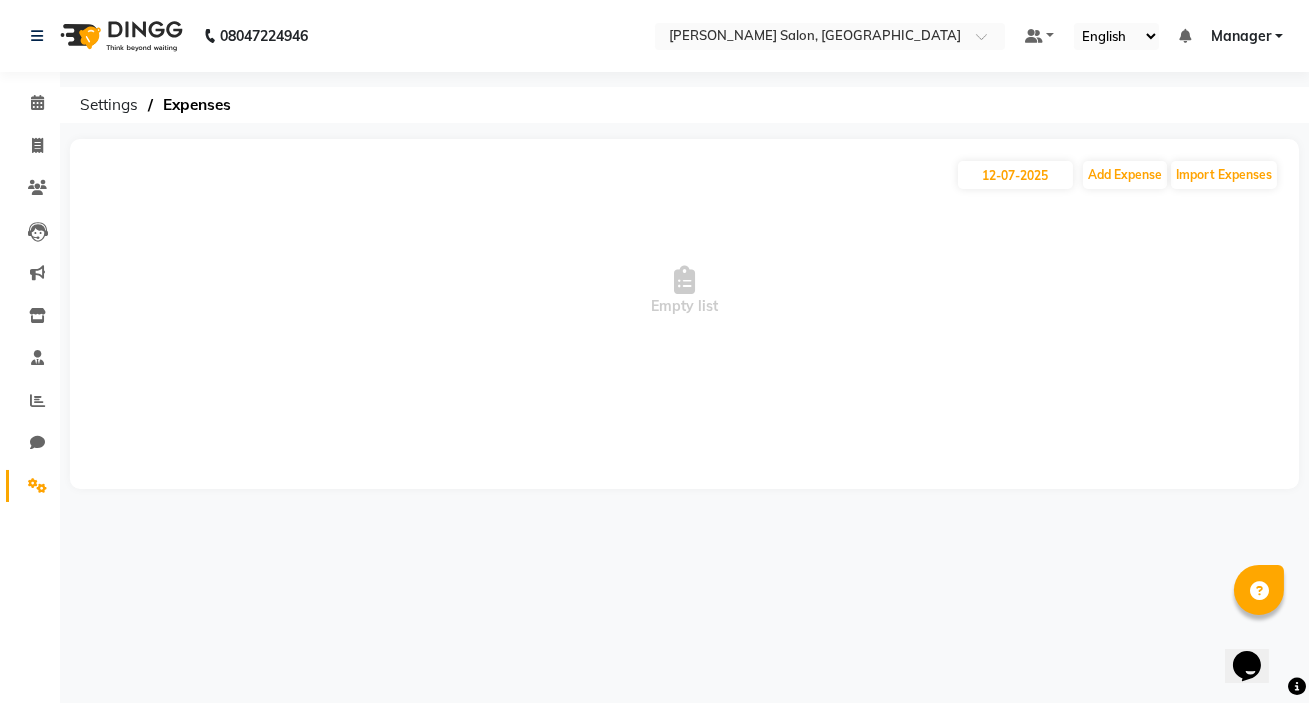 click 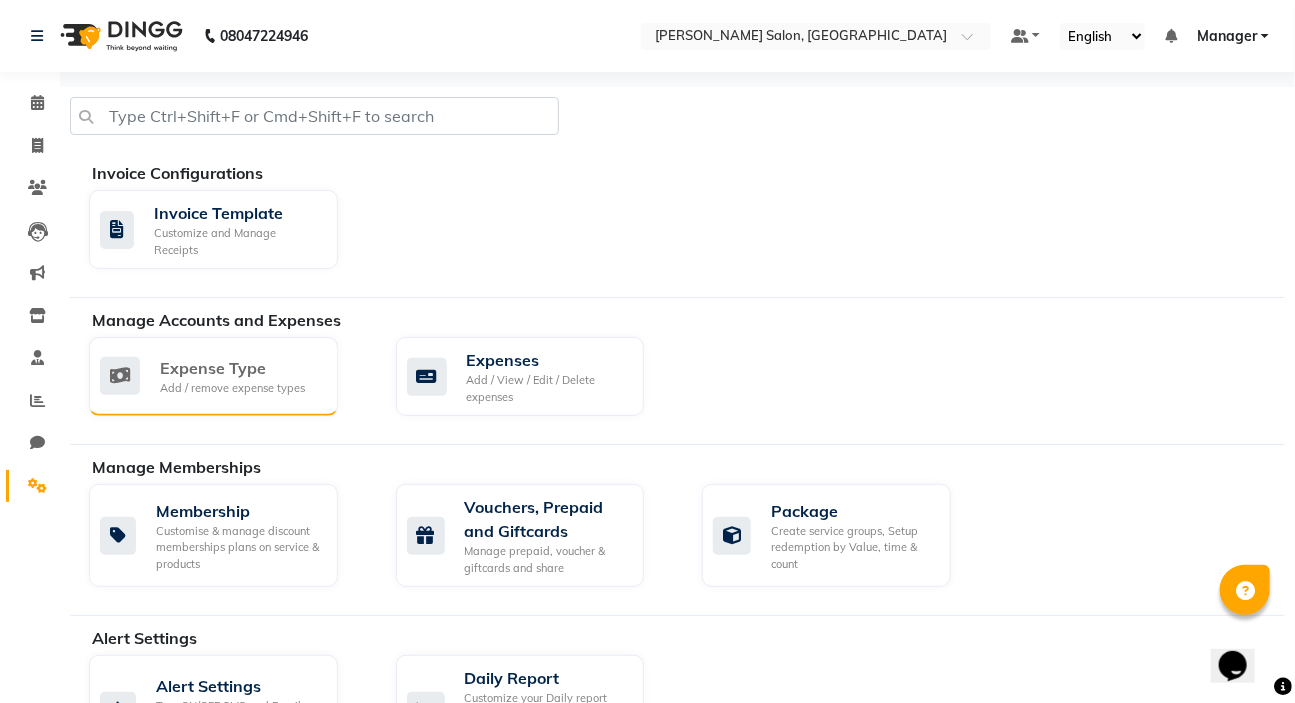click on "Expense Type Add / remove expense types" 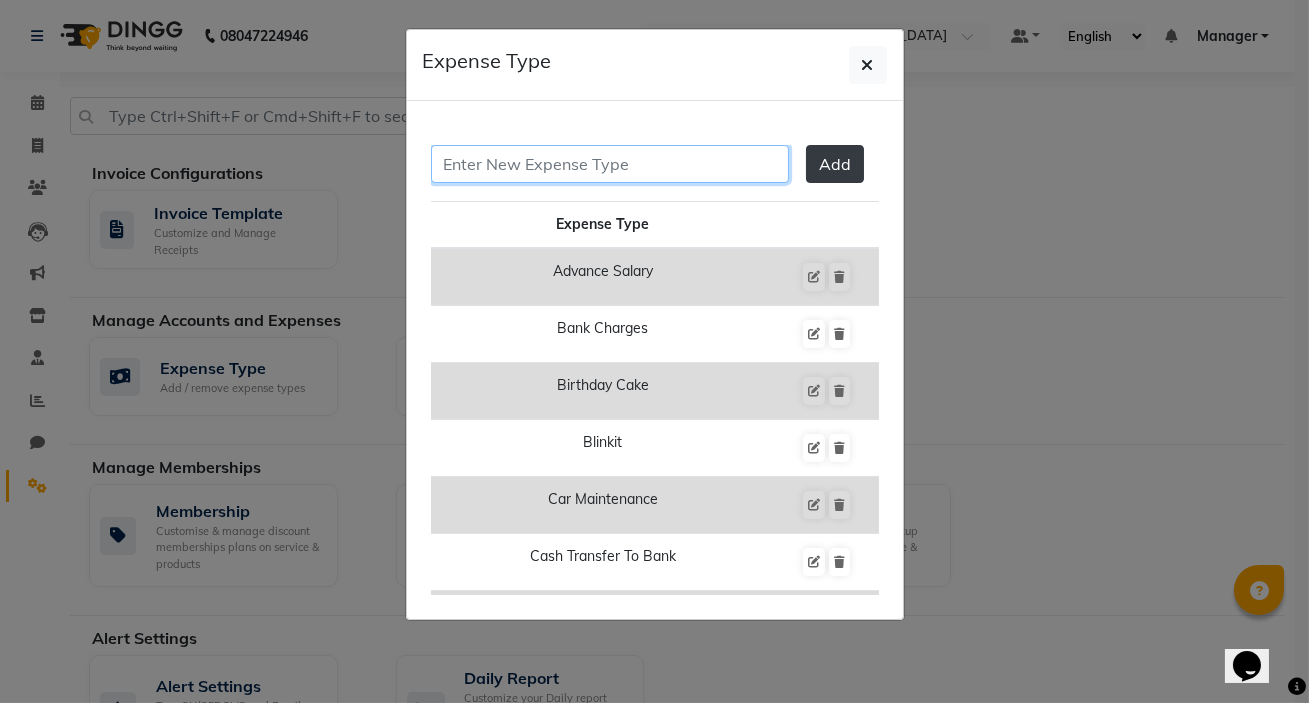 click at bounding box center (610, 164) 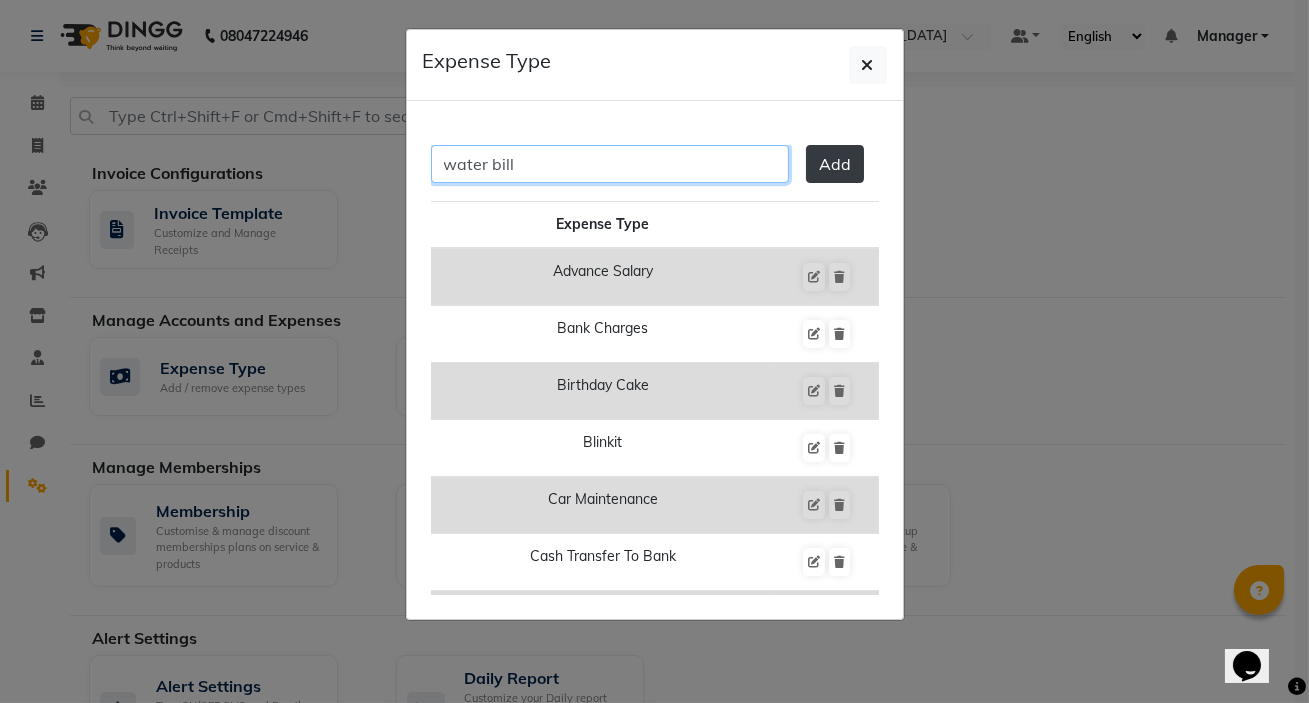 click on "water bill" at bounding box center (610, 164) 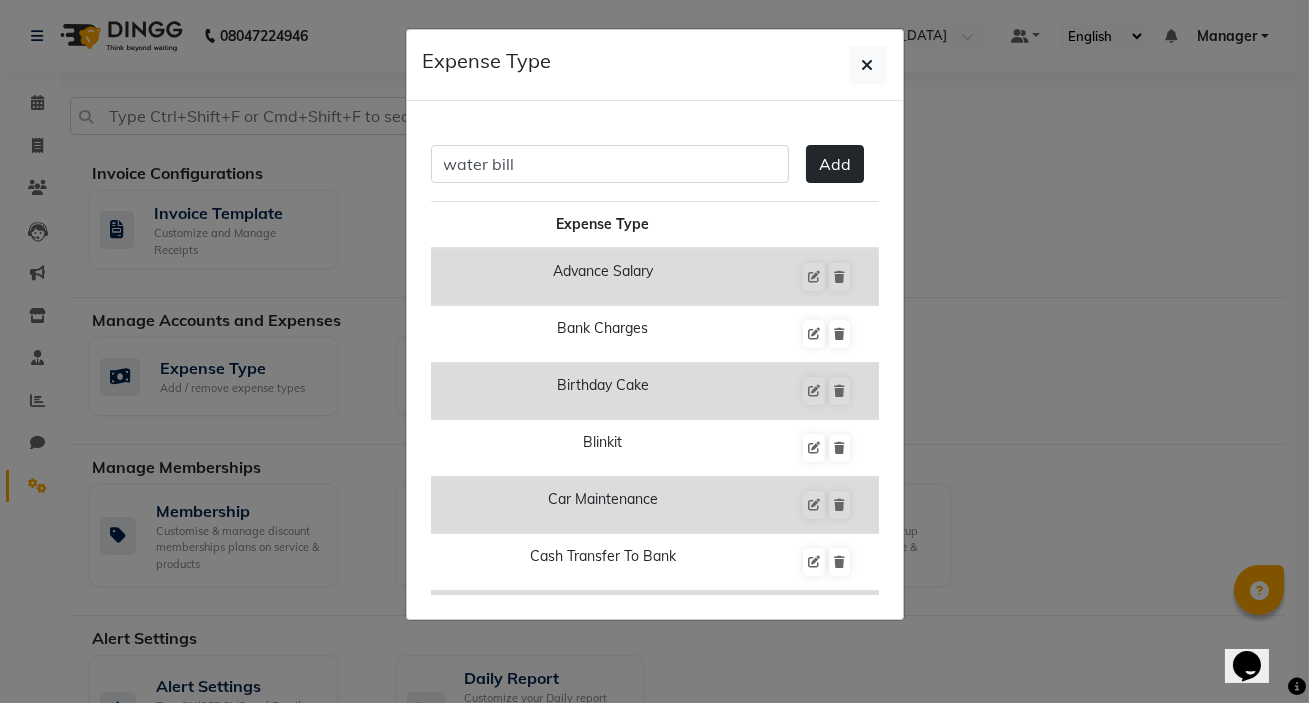 click on "Add" at bounding box center (835, 164) 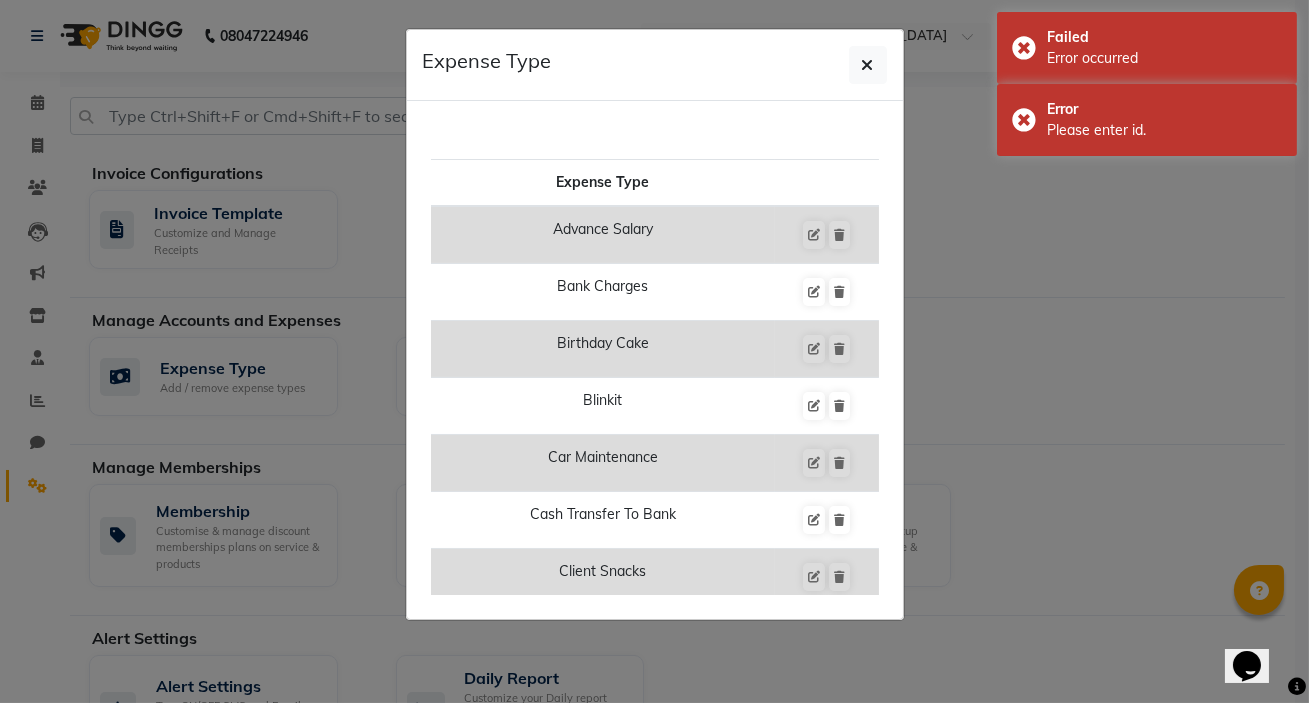 scroll, scrollTop: 0, scrollLeft: 0, axis: both 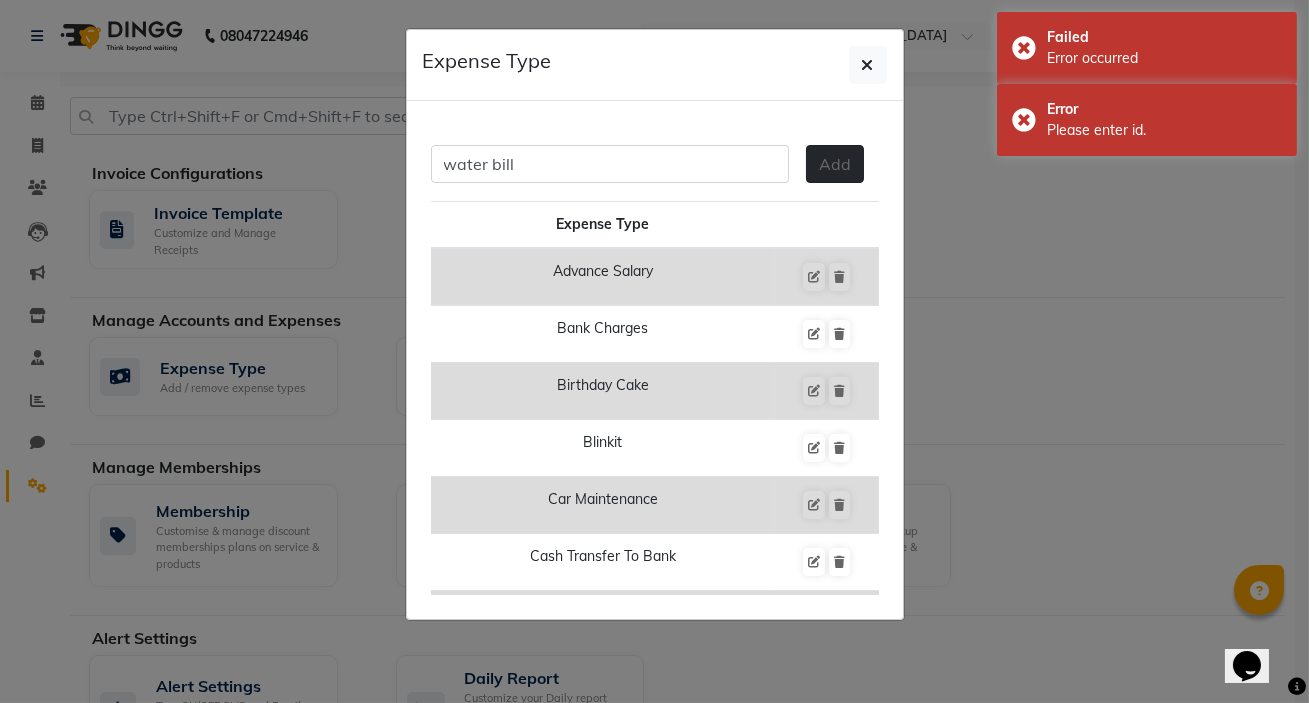 click on "Add" at bounding box center [835, 164] 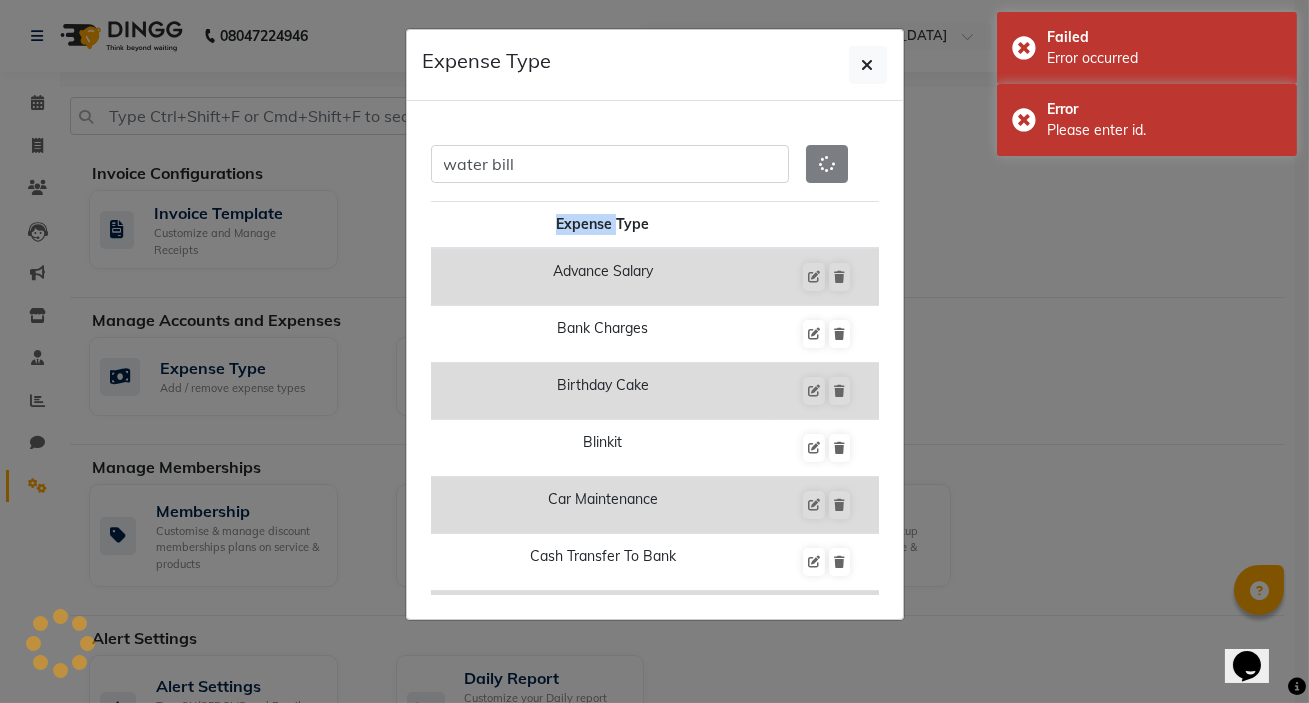 click on "water bill" at bounding box center (655, 173) 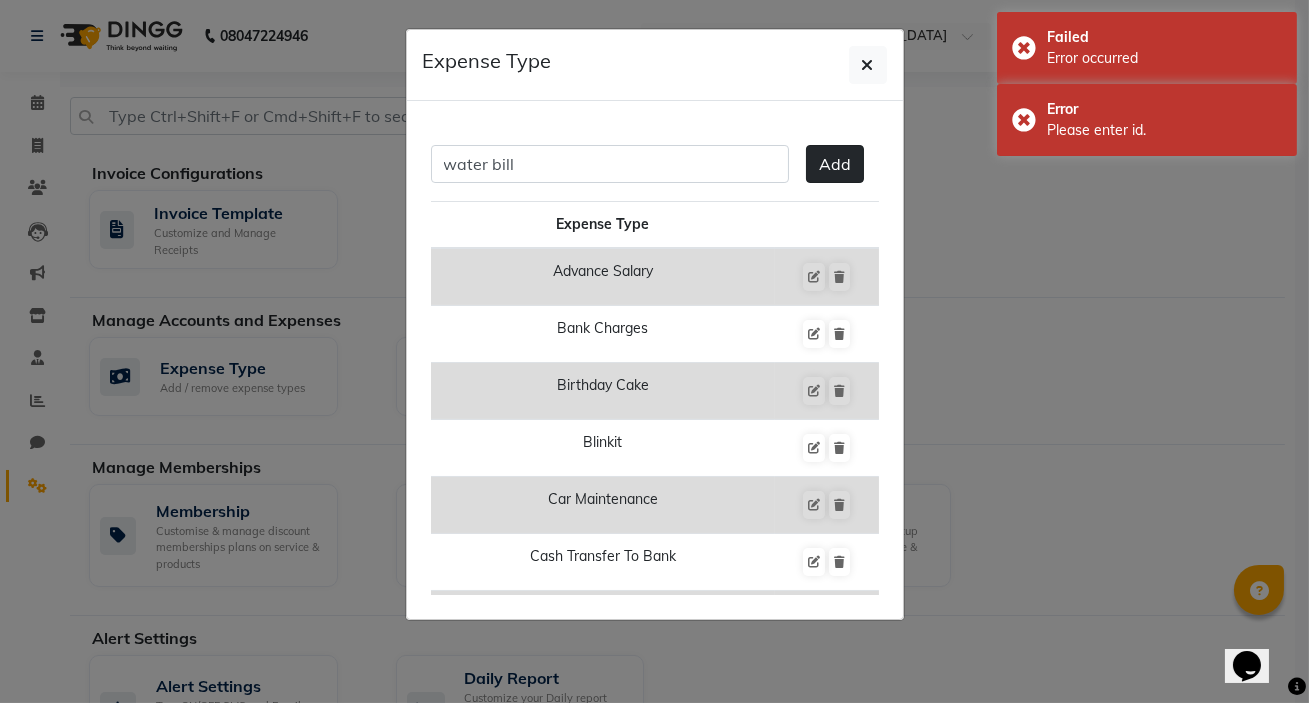 click on "Expense Type" at bounding box center (603, 225) 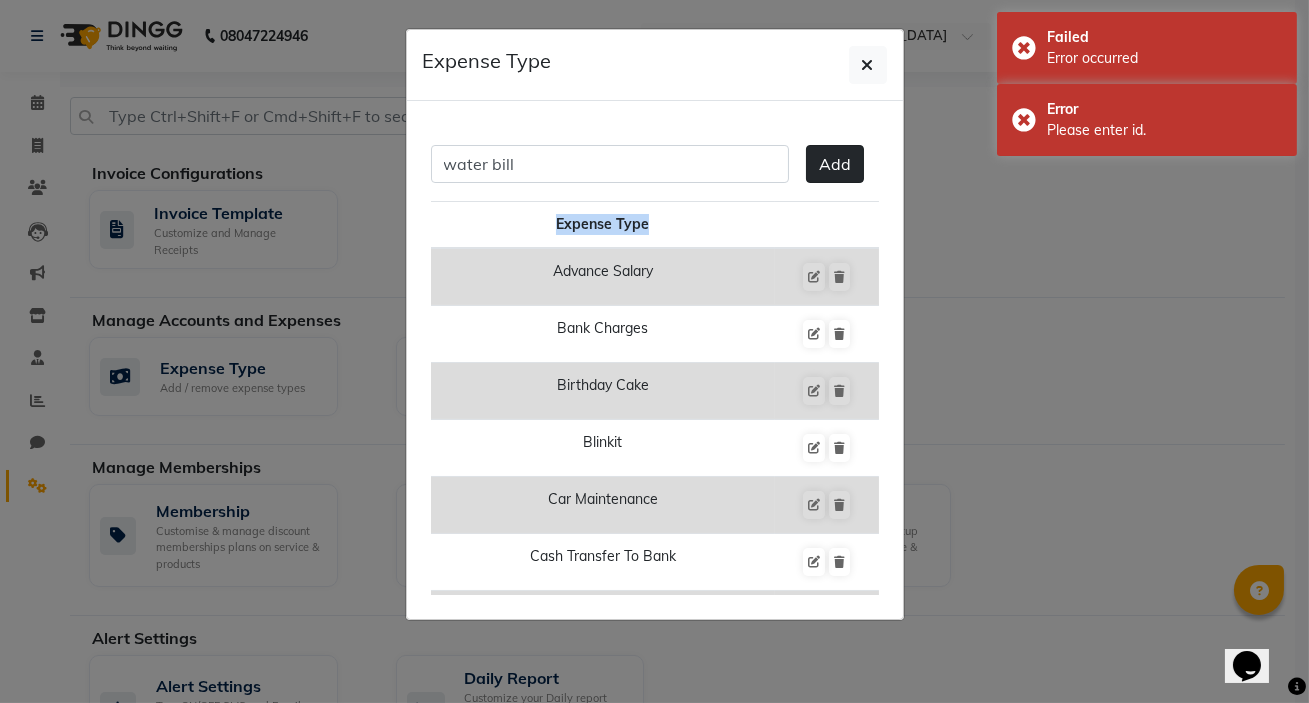 click on "Expense Type" at bounding box center [603, 225] 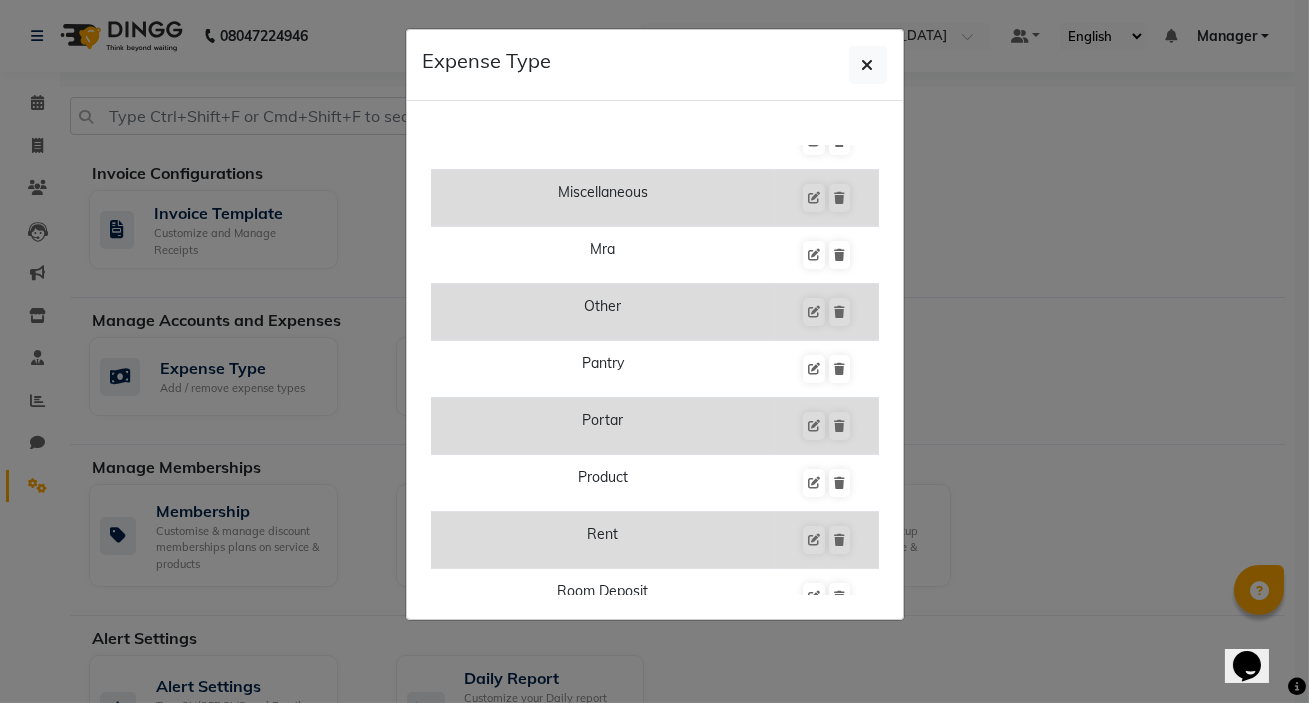 scroll, scrollTop: 1272, scrollLeft: 0, axis: vertical 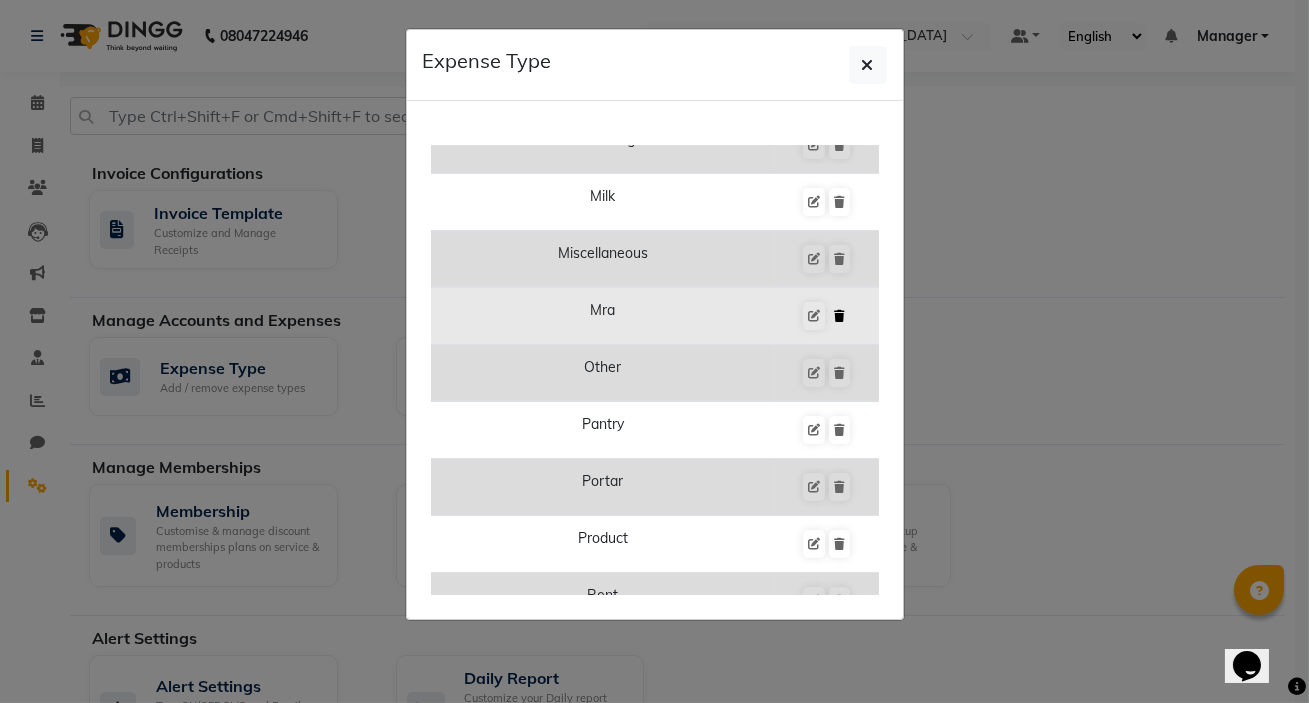 click at bounding box center [839, 316] 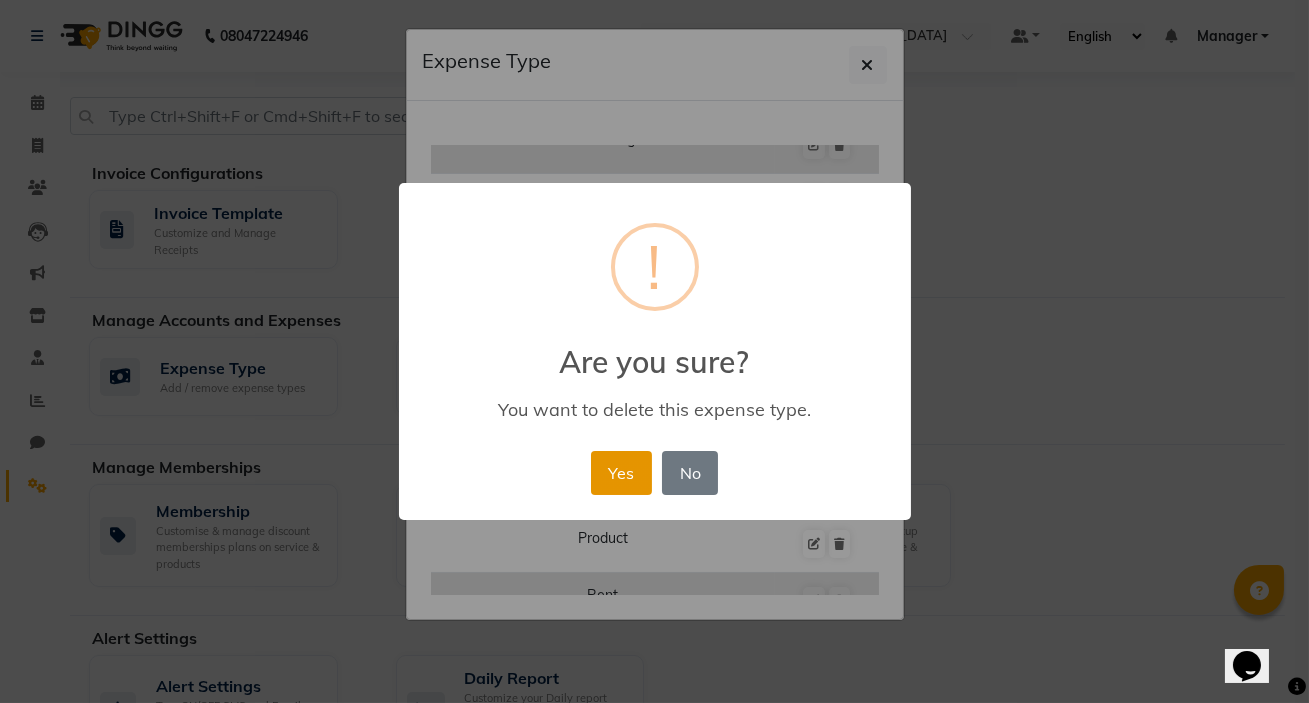 click on "Yes" at bounding box center (621, 473) 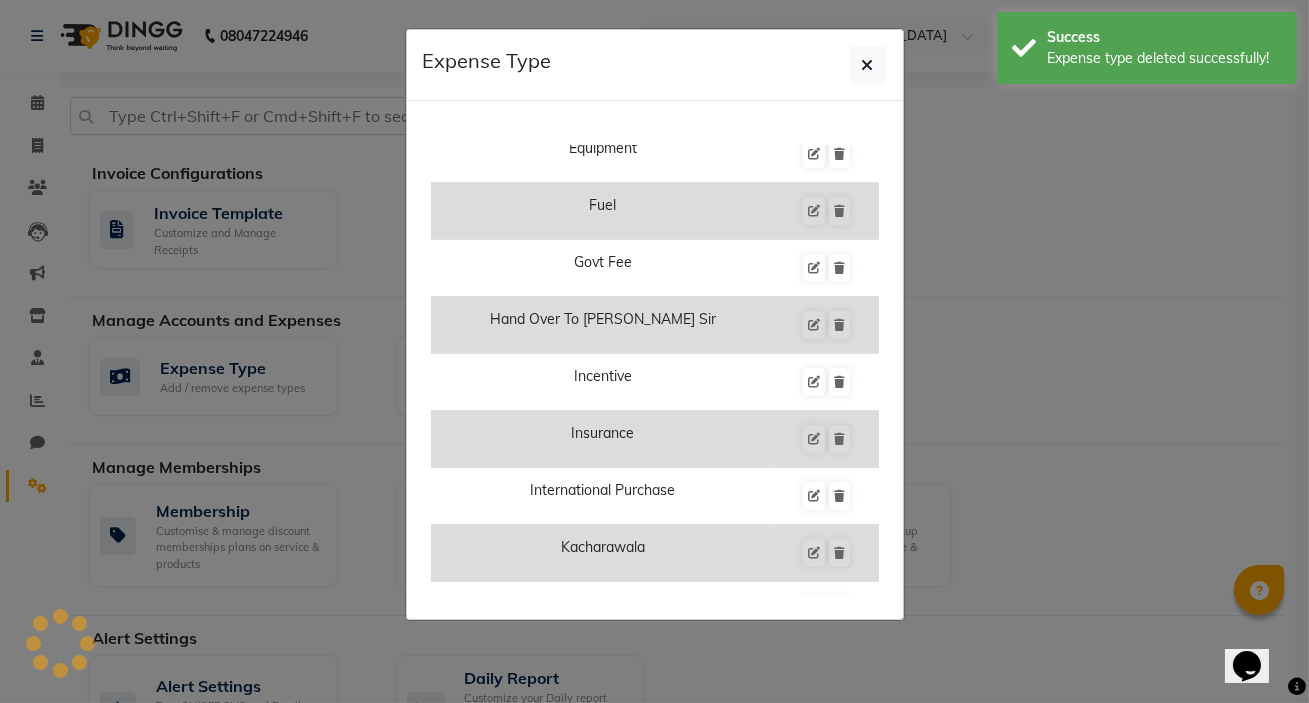 scroll, scrollTop: 0, scrollLeft: 0, axis: both 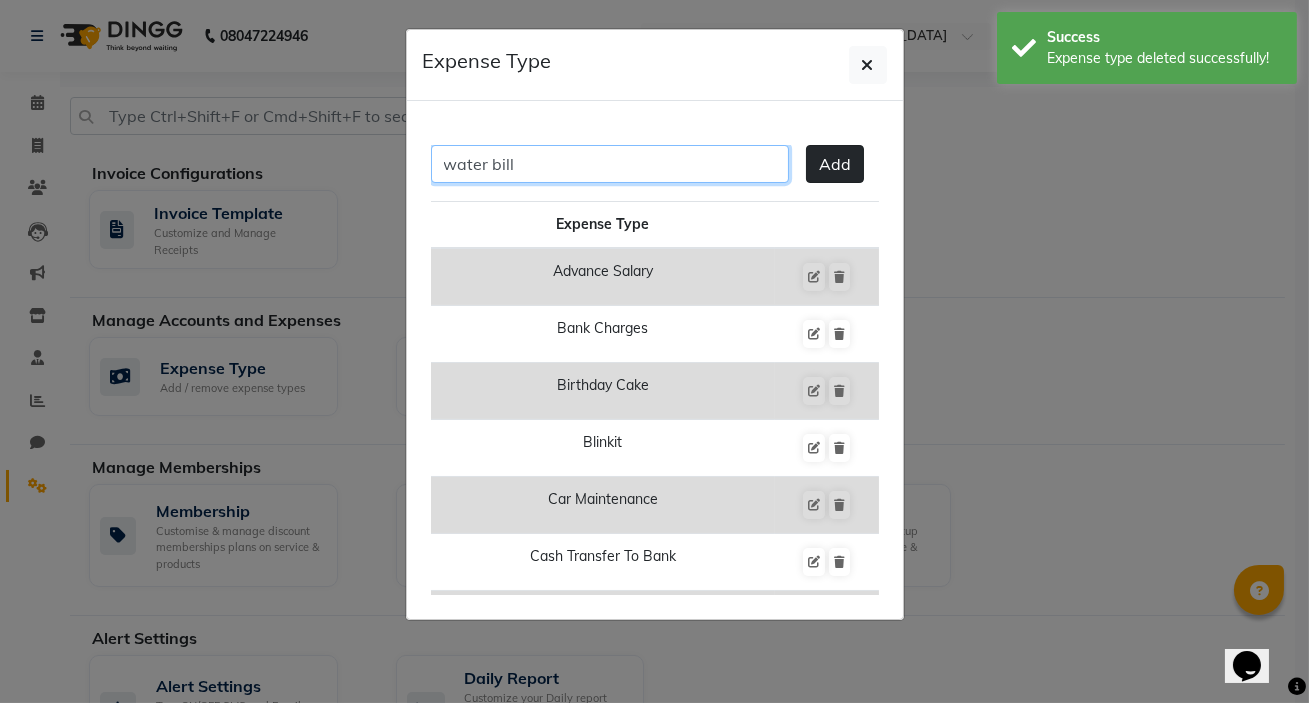 click on "water bill" at bounding box center [610, 164] 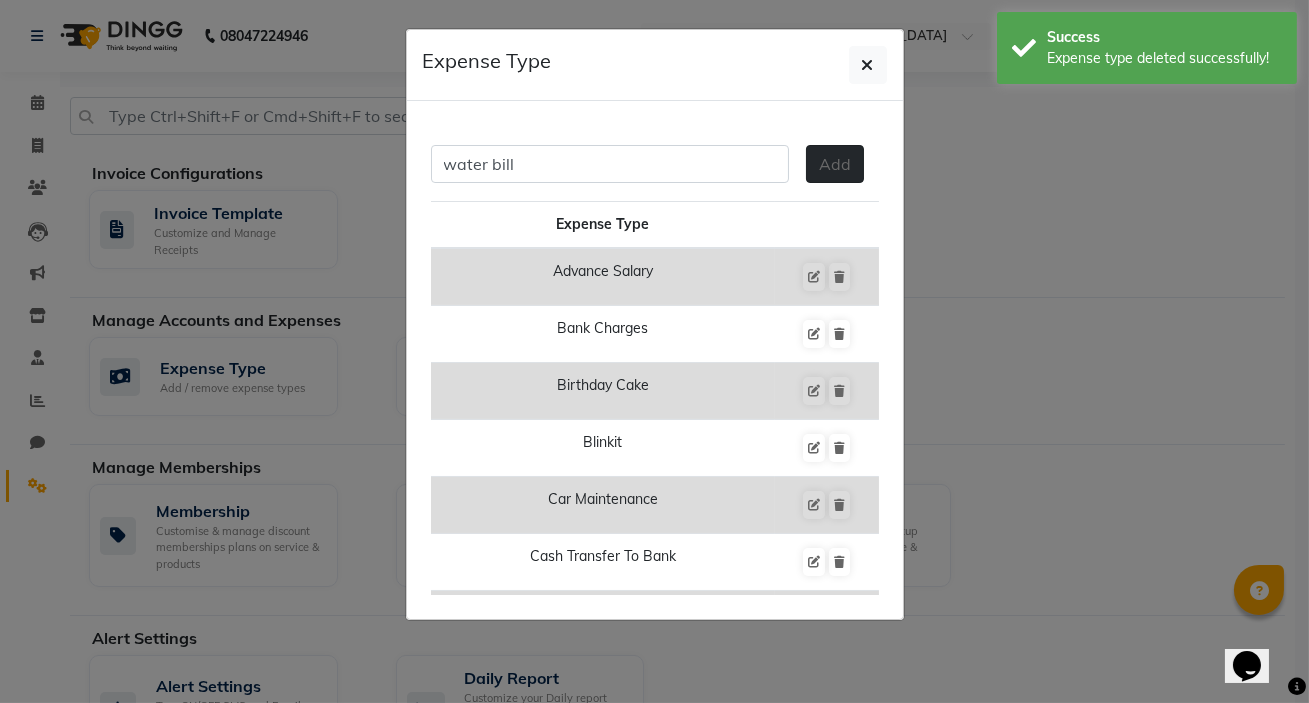 click on "Add" at bounding box center [835, 164] 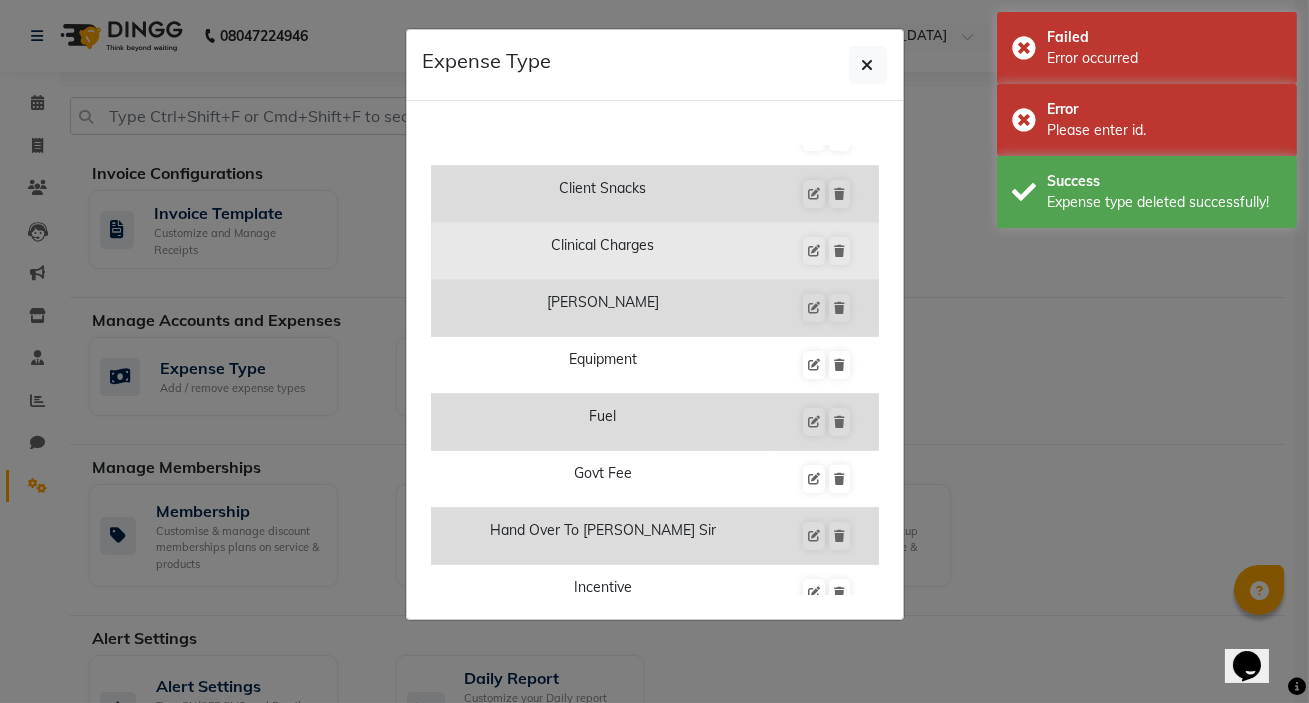scroll, scrollTop: 454, scrollLeft: 0, axis: vertical 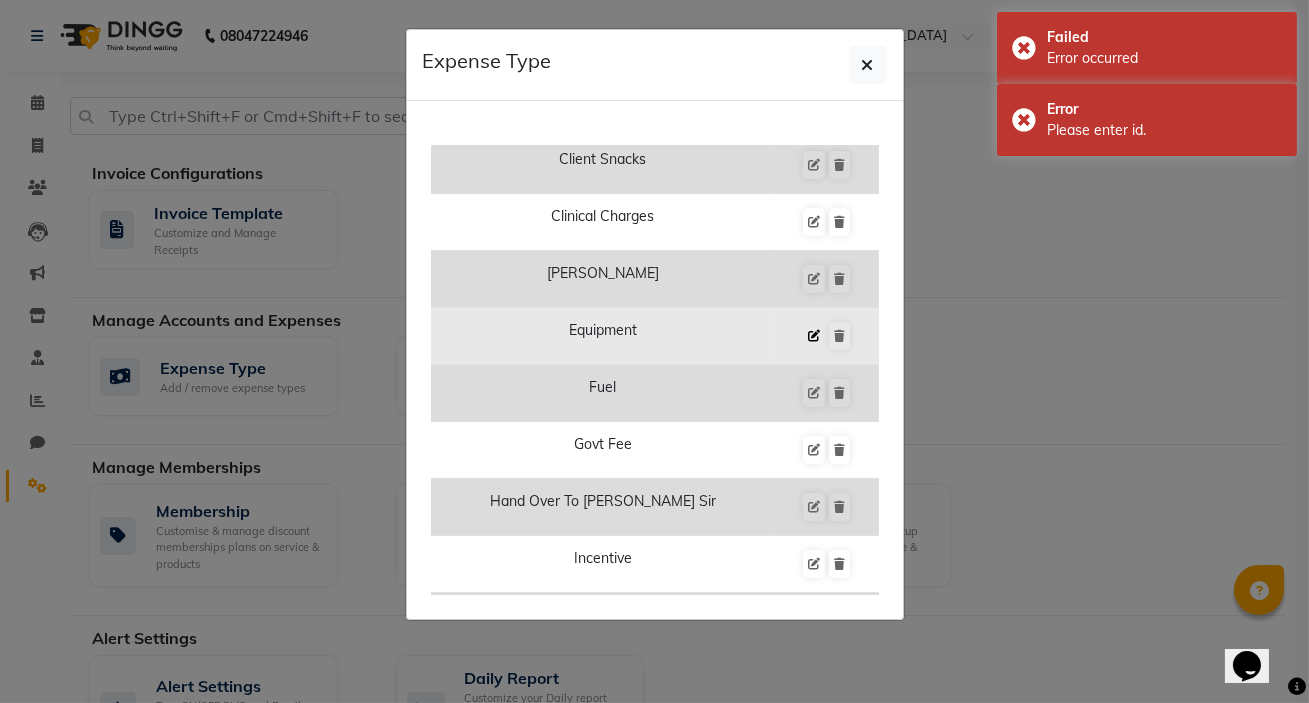 click at bounding box center (814, 336) 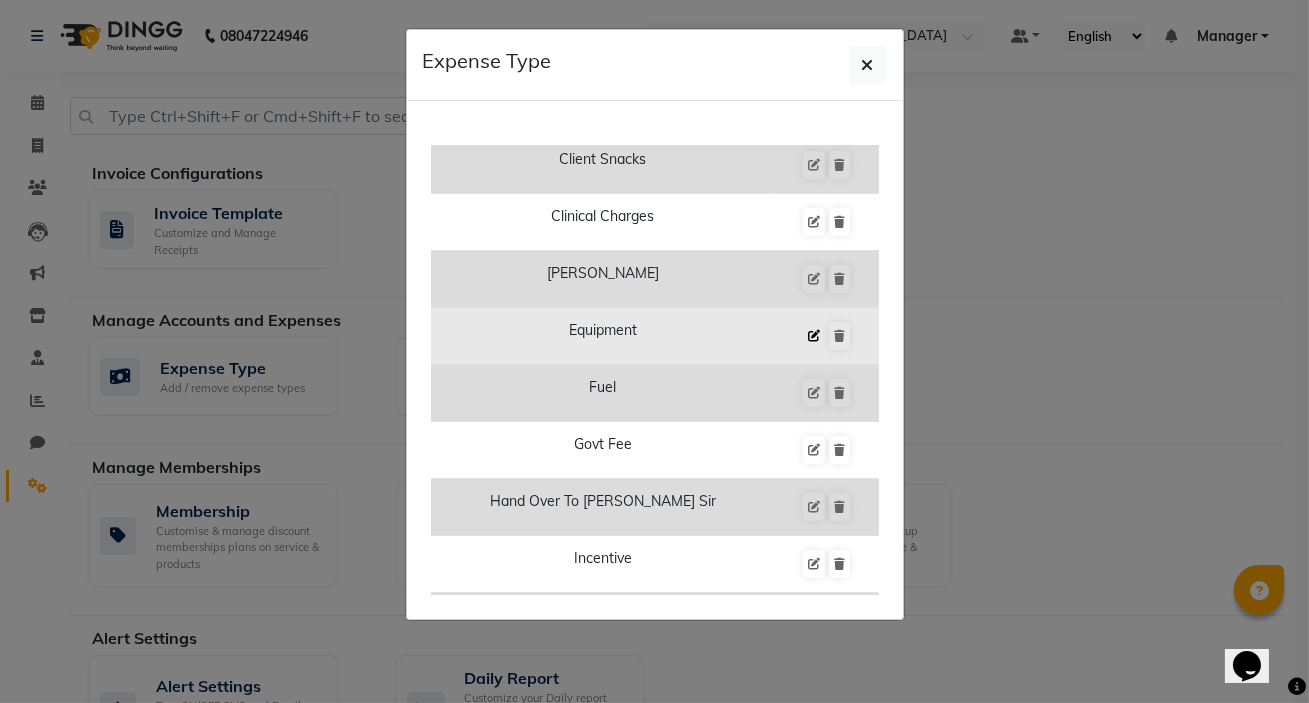 click at bounding box center [814, 336] 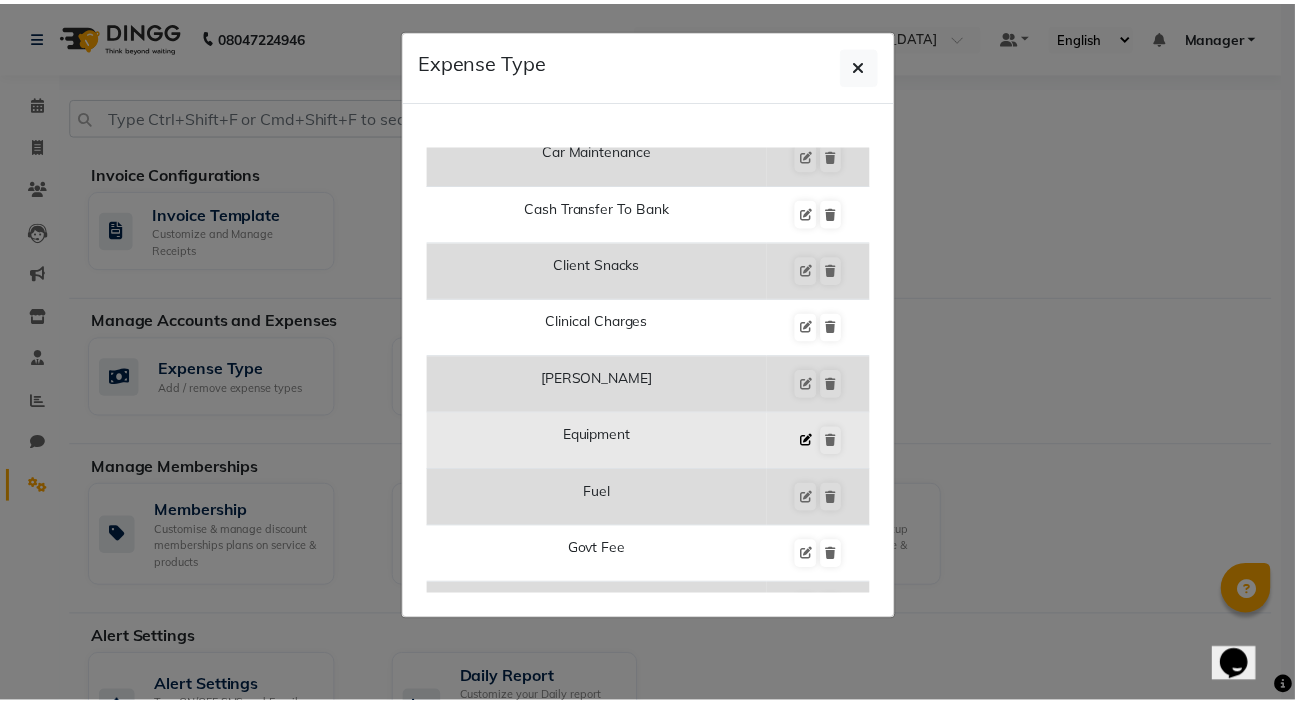 scroll, scrollTop: 181, scrollLeft: 0, axis: vertical 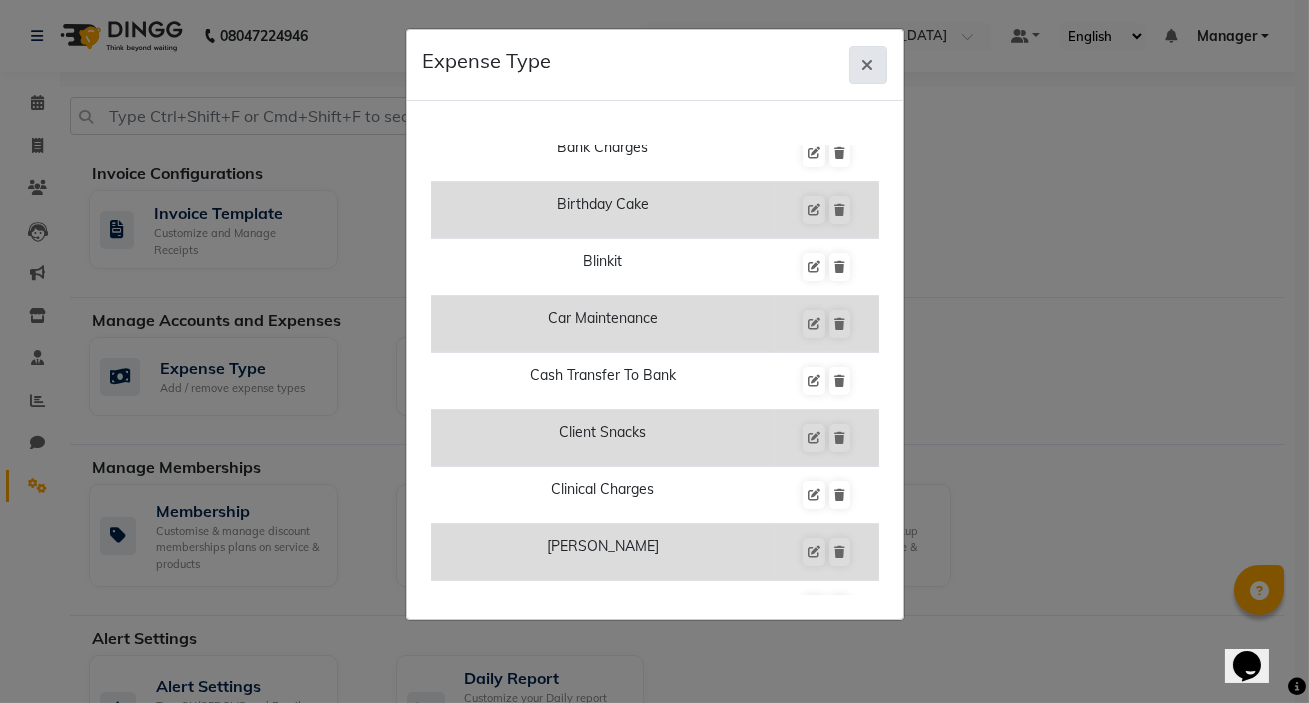 click 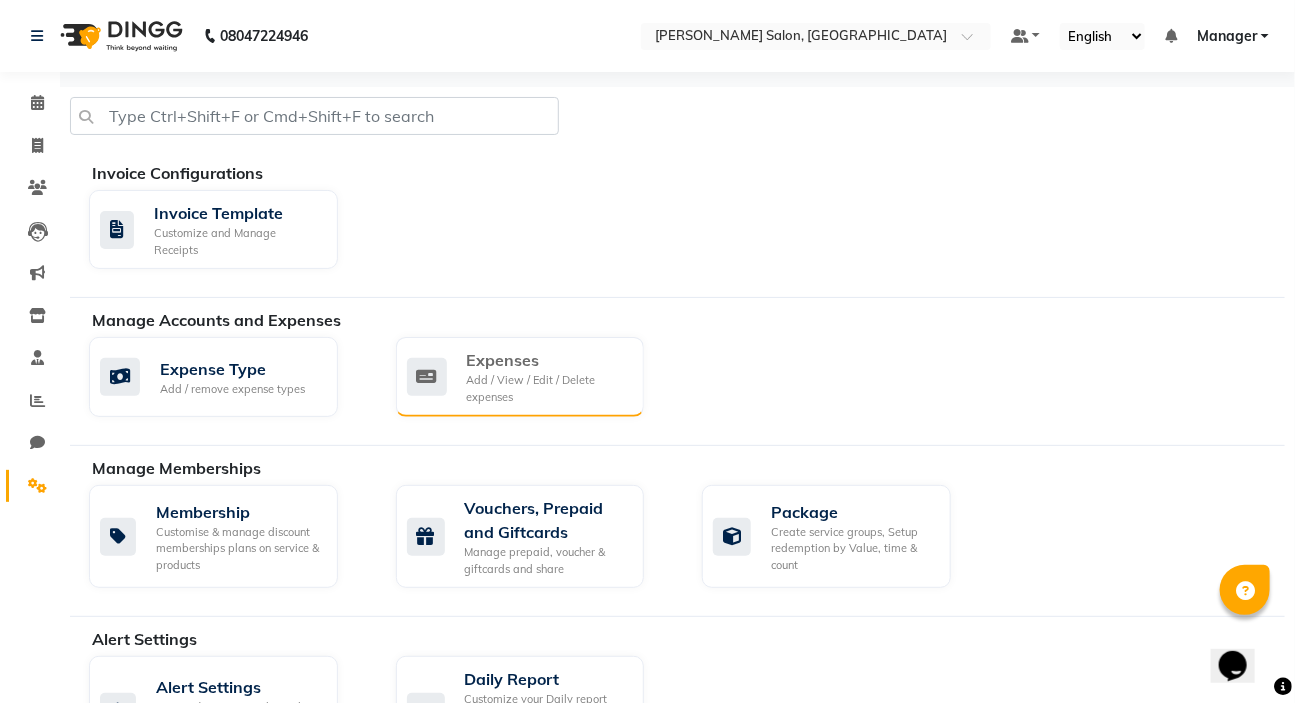 click on "Add / View / Edit / Delete expenses" 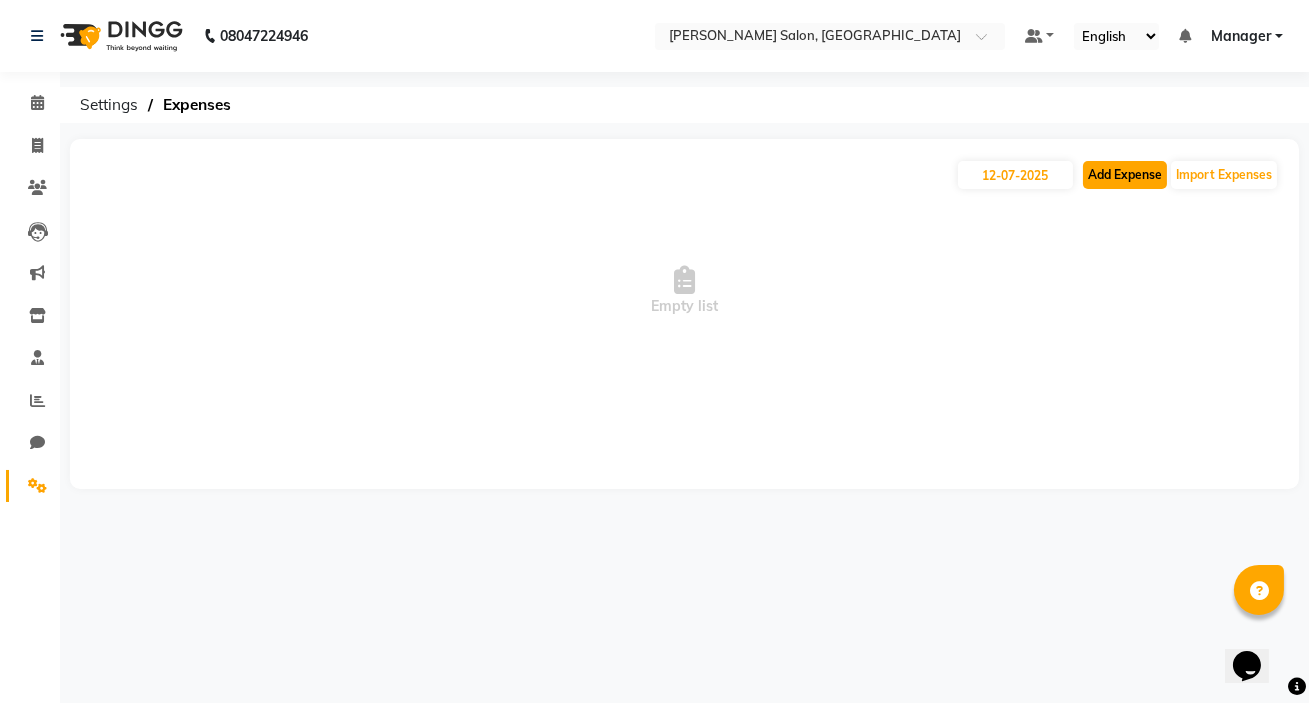 click on "Add Expense" 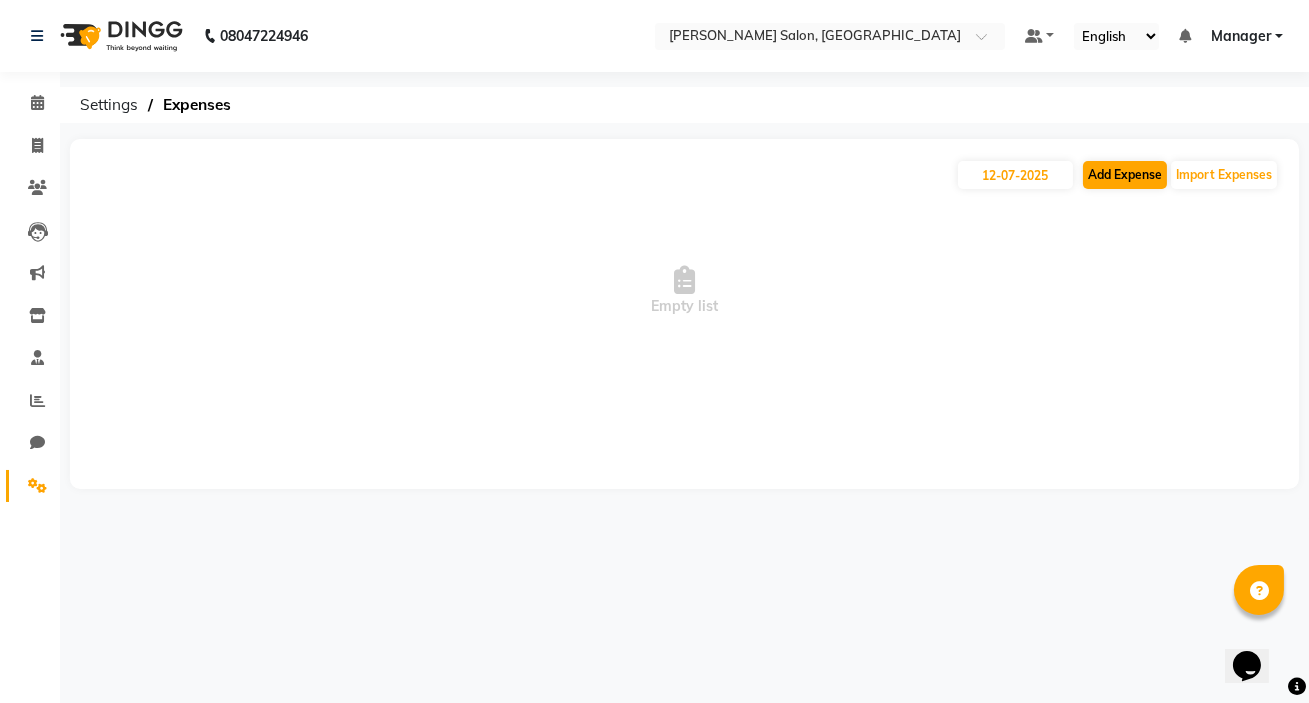 select on "1" 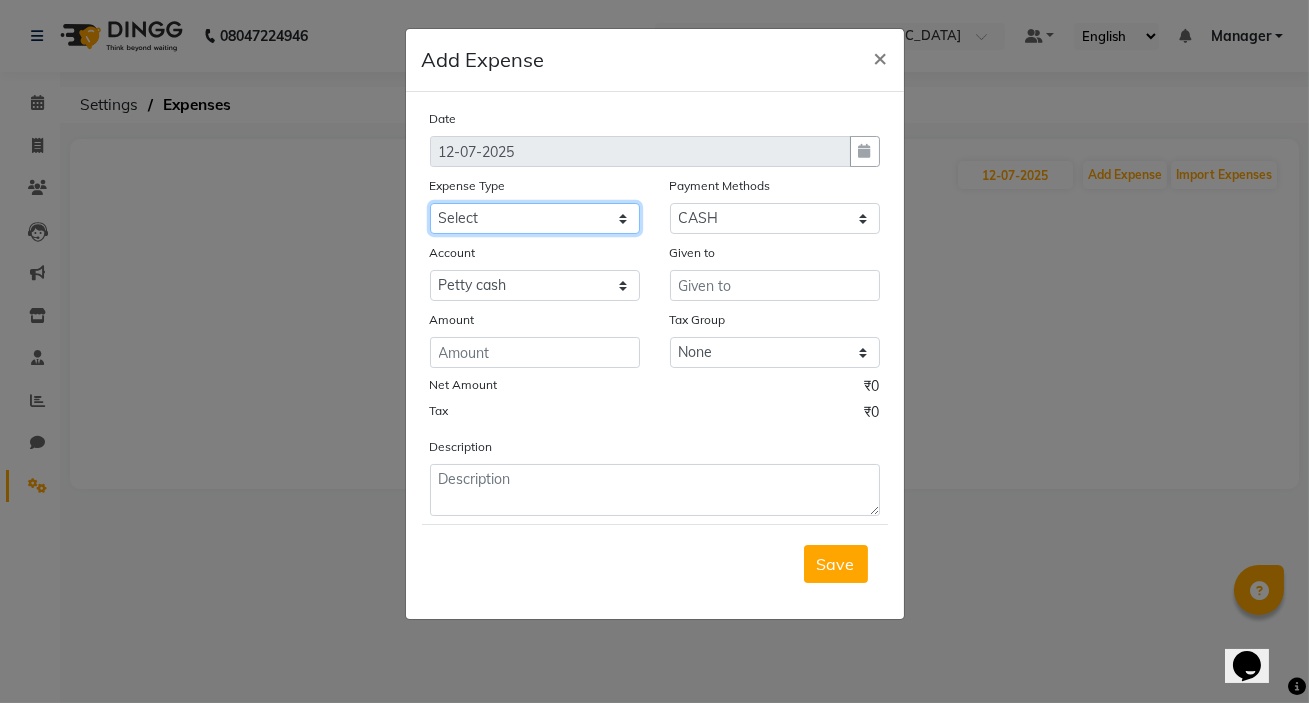 click on "Select Advance Salary Bank charges birthday cake BLINKIT Car maintenance  Cash transfer to bank Client Snacks Clinical charges [PERSON_NAME] snaks Equipment Fuel Govt fee Hand Over To [PERSON_NAME] Sir Incentive Insurance International purchase kacharawala Laundry Loan Repayment Maintenance Marketing milk Miscellaneous Other Pantry portar Product Rent room deposit Salary salon products Staff Snacks Staff Tip staff welfare Tea & Refreshment Utilities" 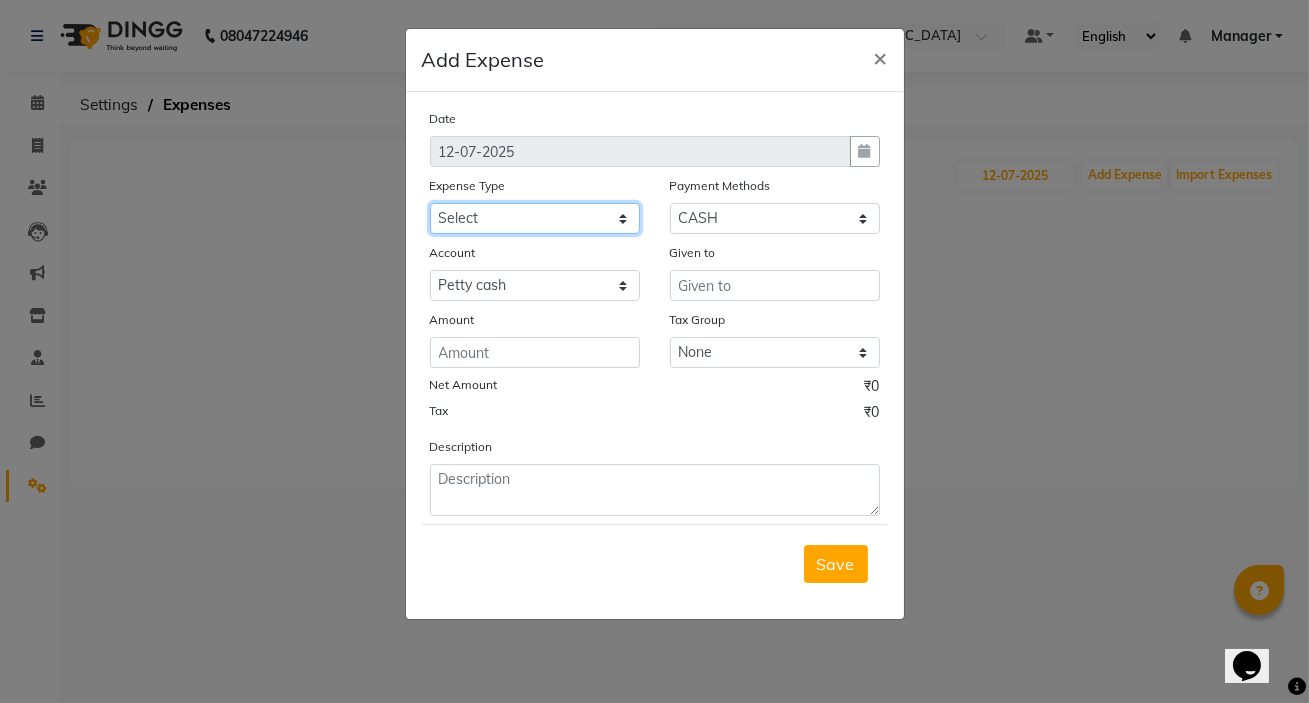 select on "18217" 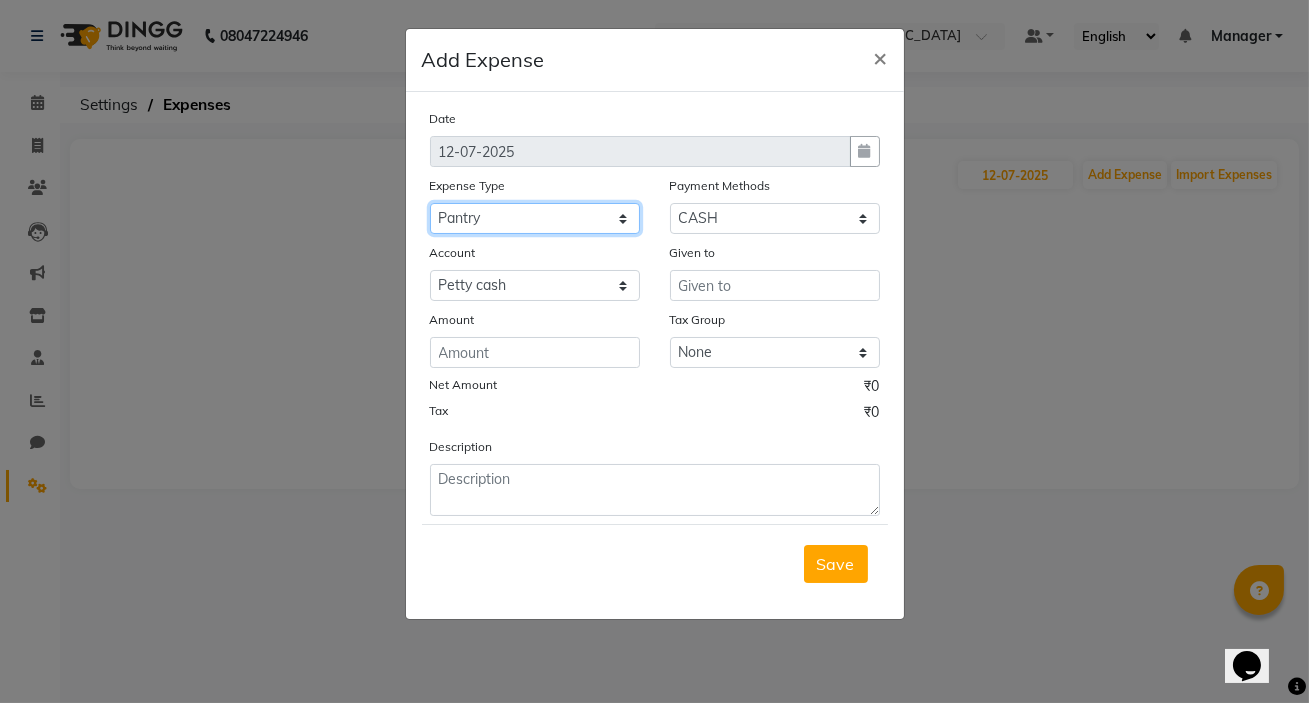 click on "Select Advance Salary Bank charges birthday cake BLINKIT Car maintenance  Cash transfer to bank Client Snacks Clinical charges [PERSON_NAME] snaks Equipment Fuel Govt fee Hand Over To [PERSON_NAME] Sir Incentive Insurance International purchase kacharawala Laundry Loan Repayment Maintenance Marketing milk Miscellaneous Other Pantry portar Product Rent room deposit Salary salon products Staff Snacks Staff Tip staff welfare Tea & Refreshment Utilities" 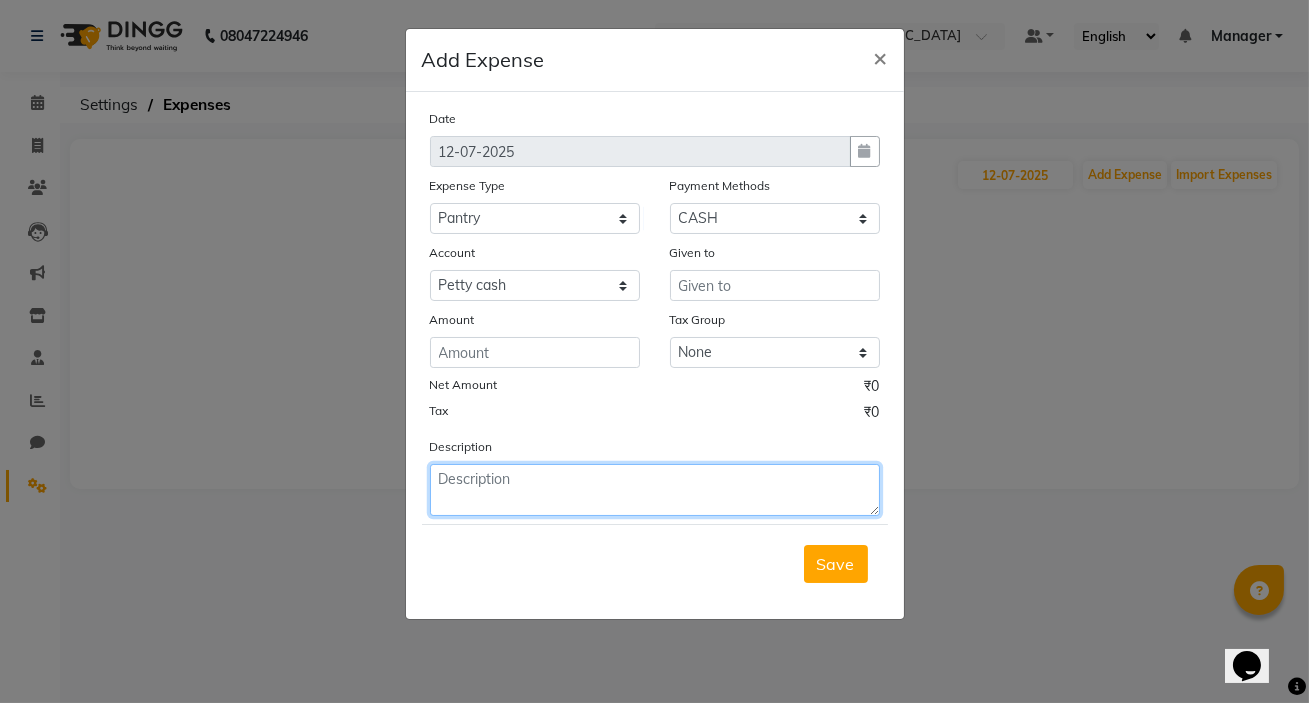click 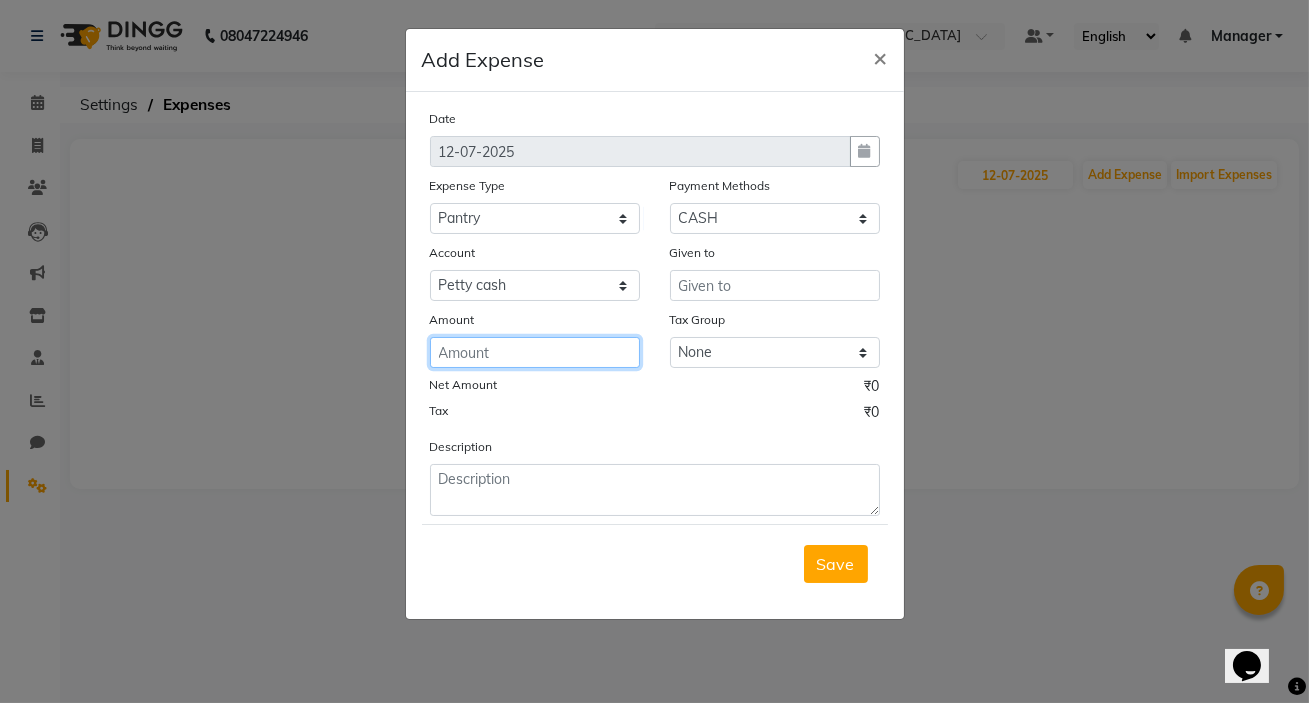 drag, startPoint x: 564, startPoint y: 347, endPoint x: 572, endPoint y: 333, distance: 16.124516 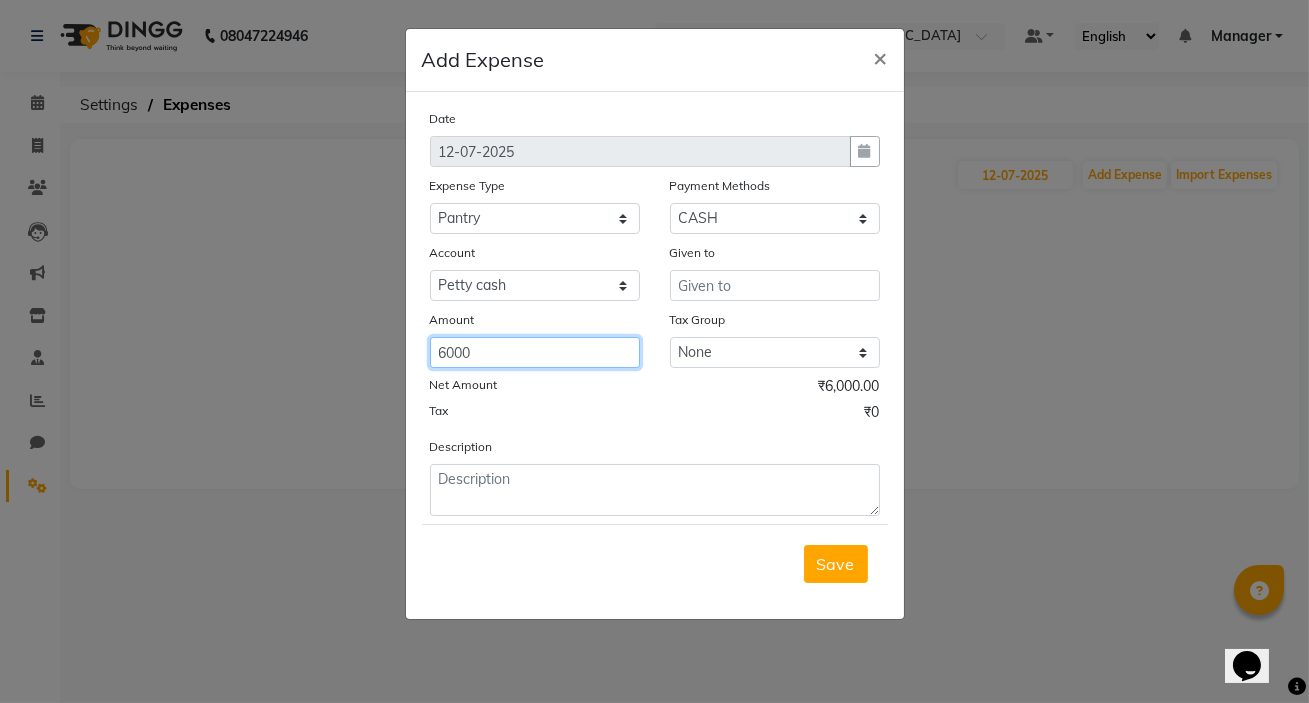 type on "6000" 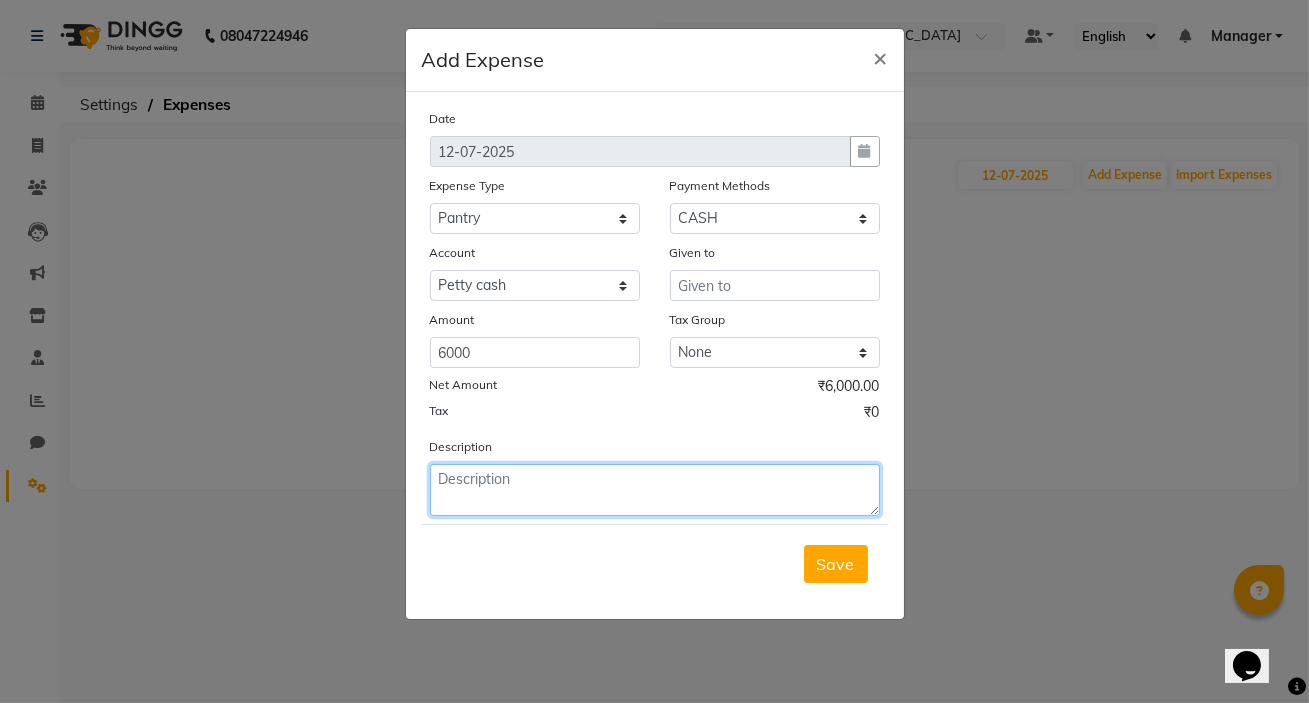 click 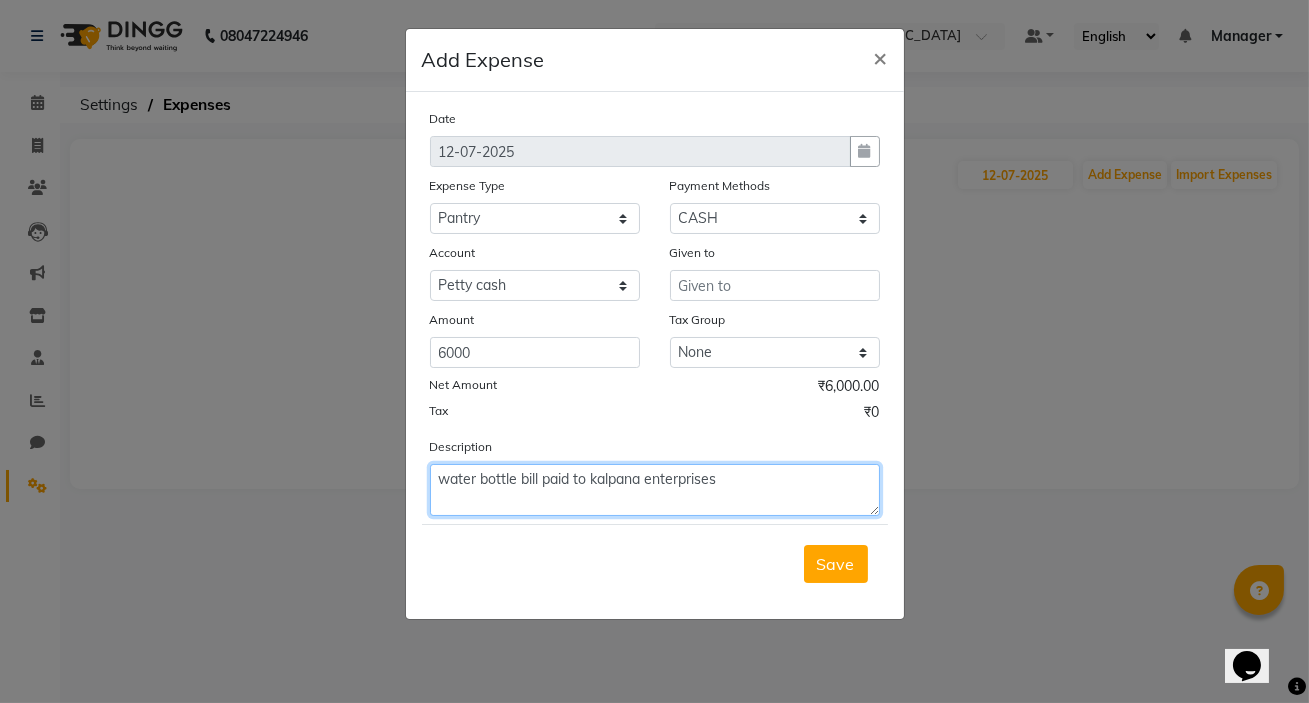 type on "water bottle bill paid to kalpana enterprises" 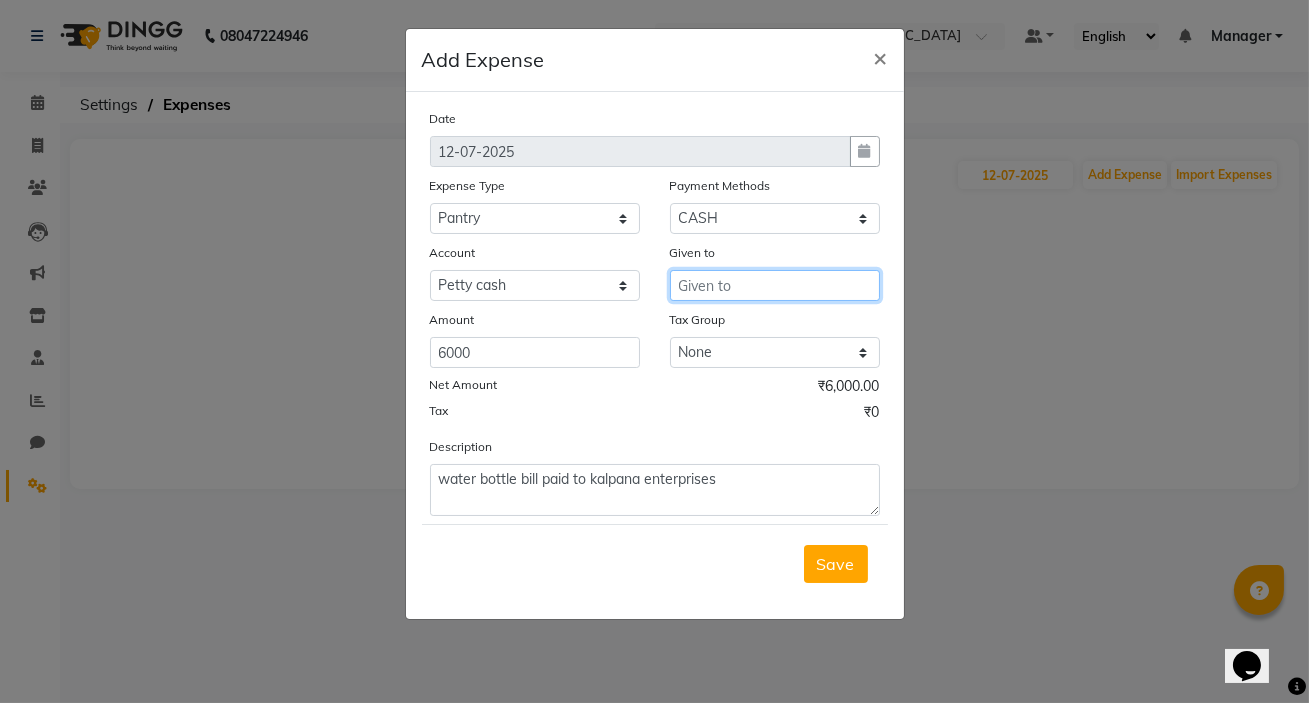 click at bounding box center [775, 285] 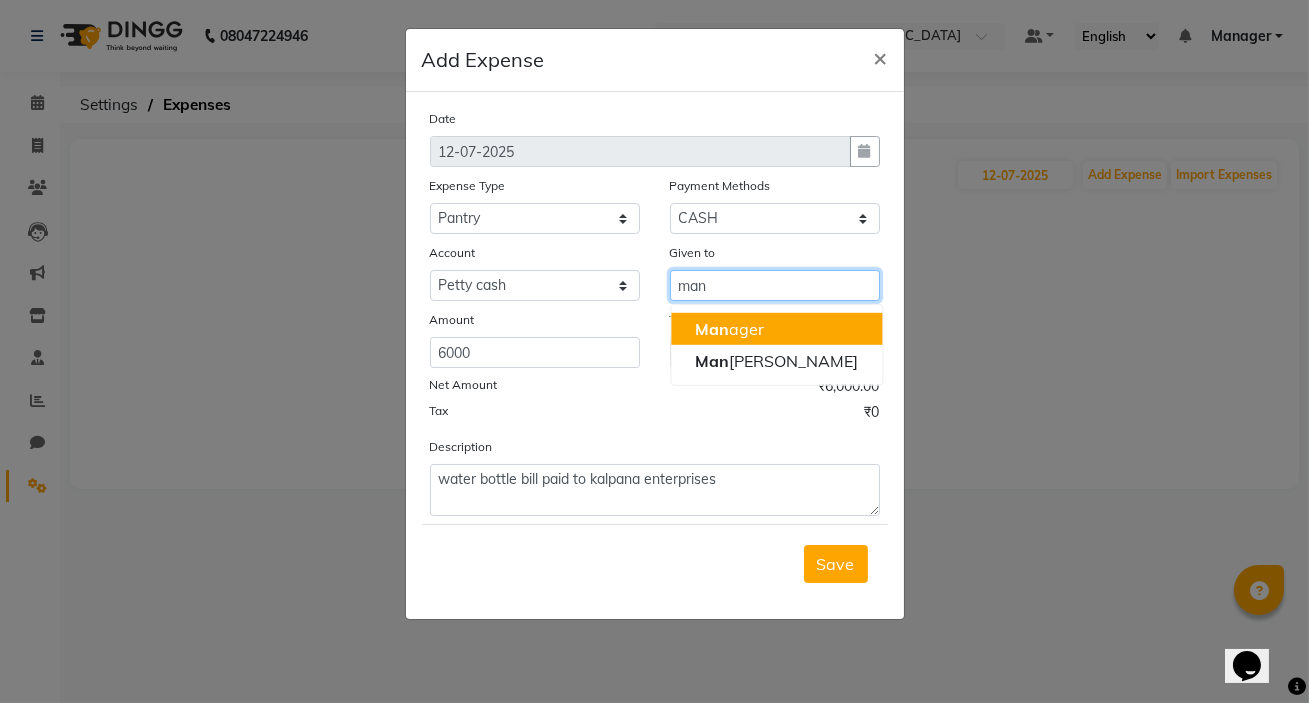 click on "Man ager" at bounding box center (729, 329) 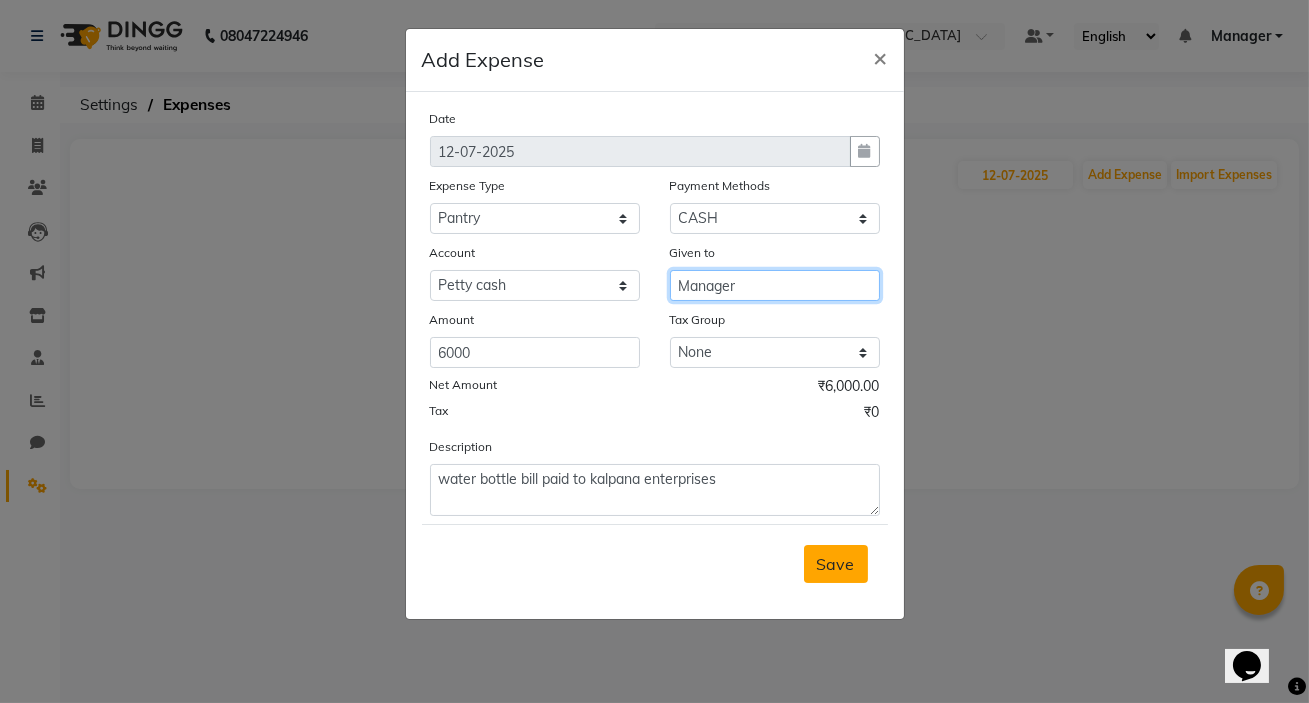 type on "Manager" 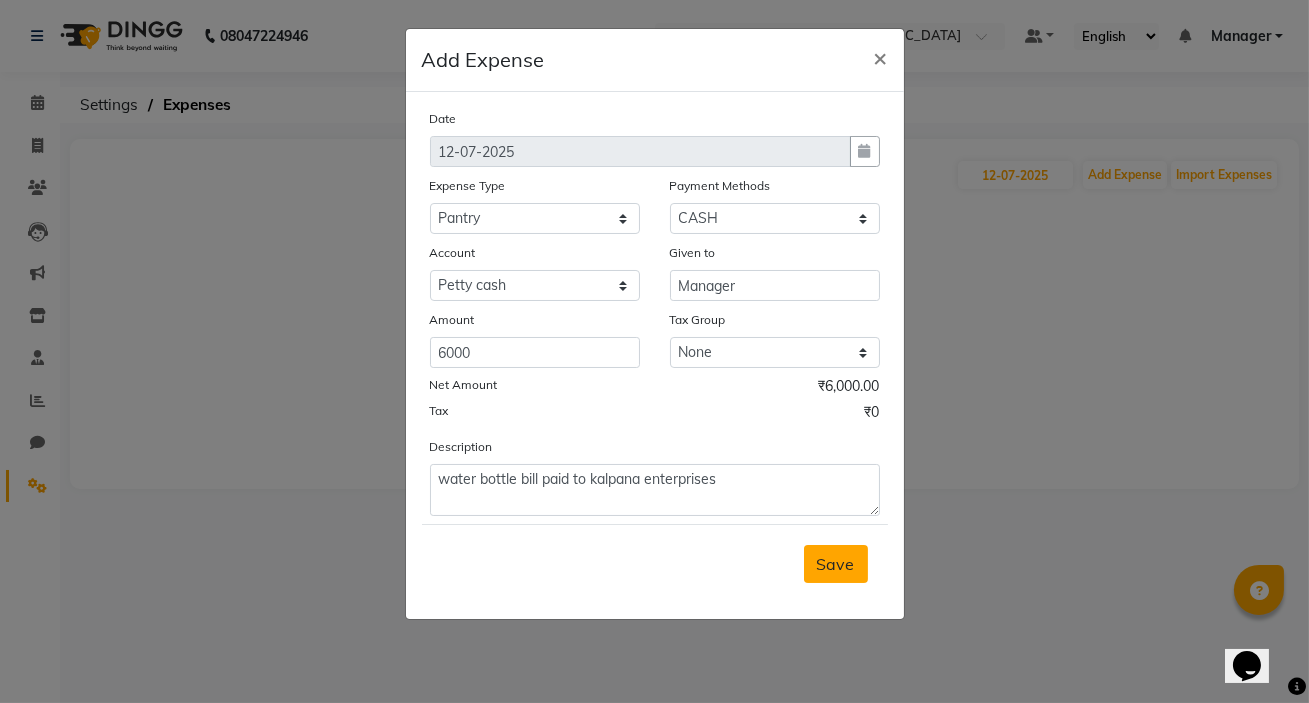 click on "Save" at bounding box center [836, 564] 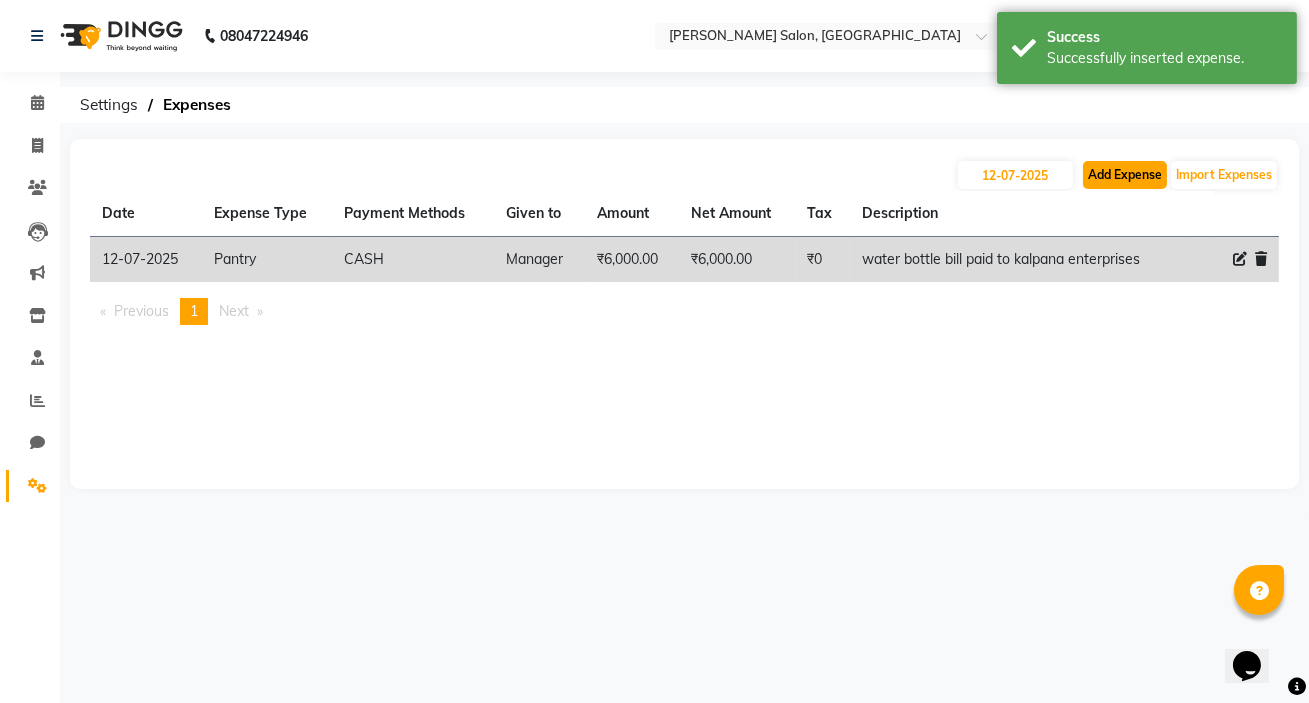 click on "Add Expense" 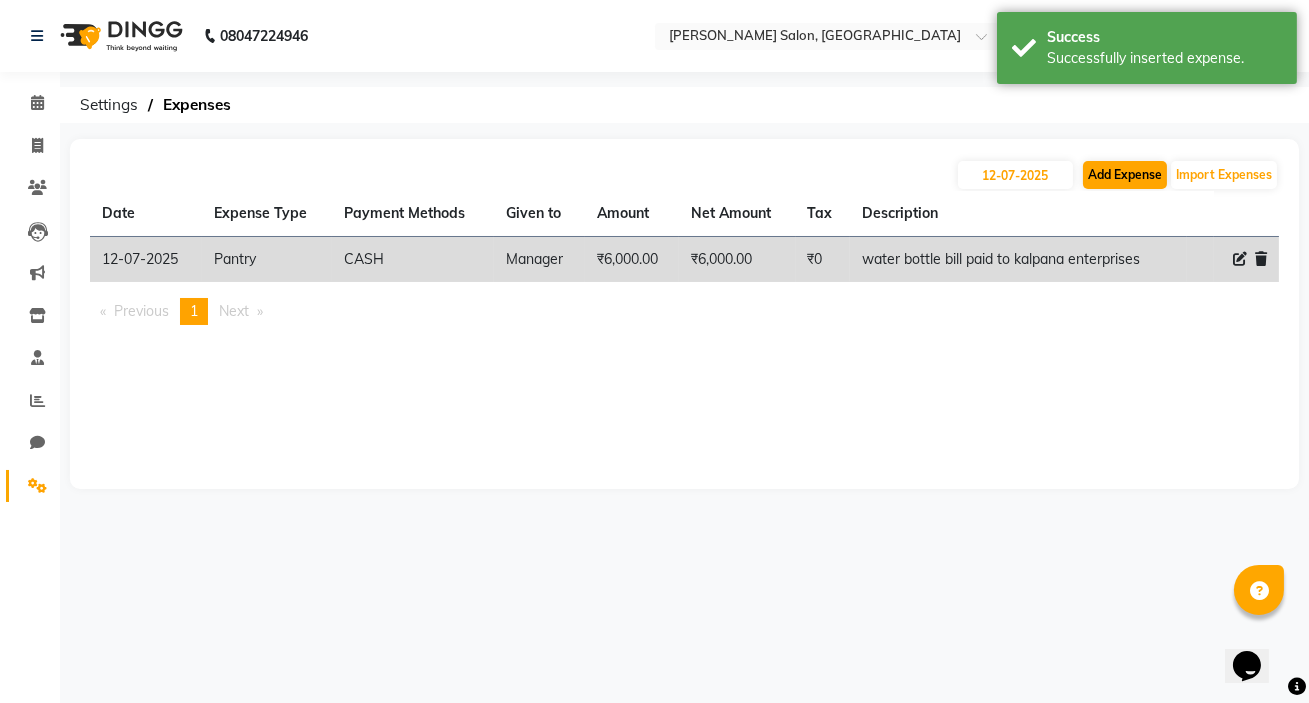 select on "1" 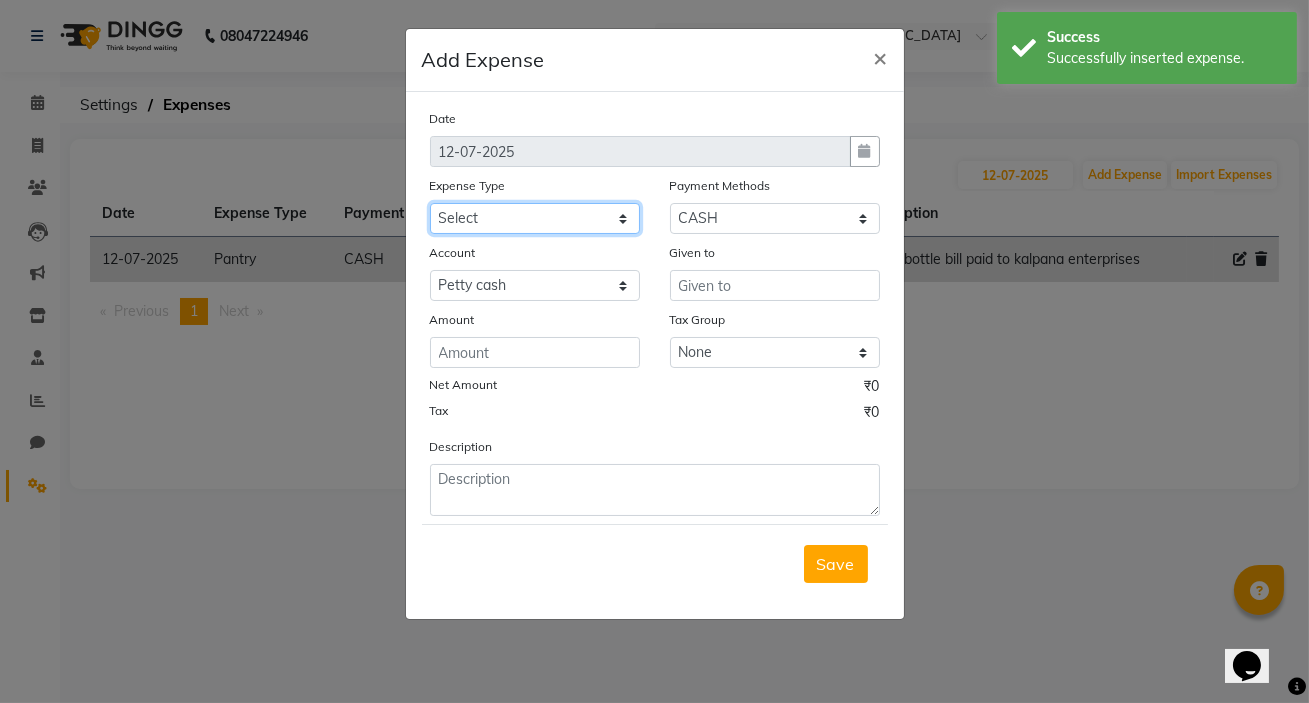 click on "Select Advance Salary Bank charges birthday cake BLINKIT Car maintenance  Cash transfer to bank Client Snacks Clinical charges [PERSON_NAME] snaks Equipment Fuel Govt fee Hand Over To [PERSON_NAME] Sir Incentive Insurance International purchase kacharawala Laundry Loan Repayment Maintenance Marketing milk Miscellaneous Other Pantry portar Product Rent room deposit Salary salon products Staff Snacks Staff Tip staff welfare Tea & Refreshment Utilities" 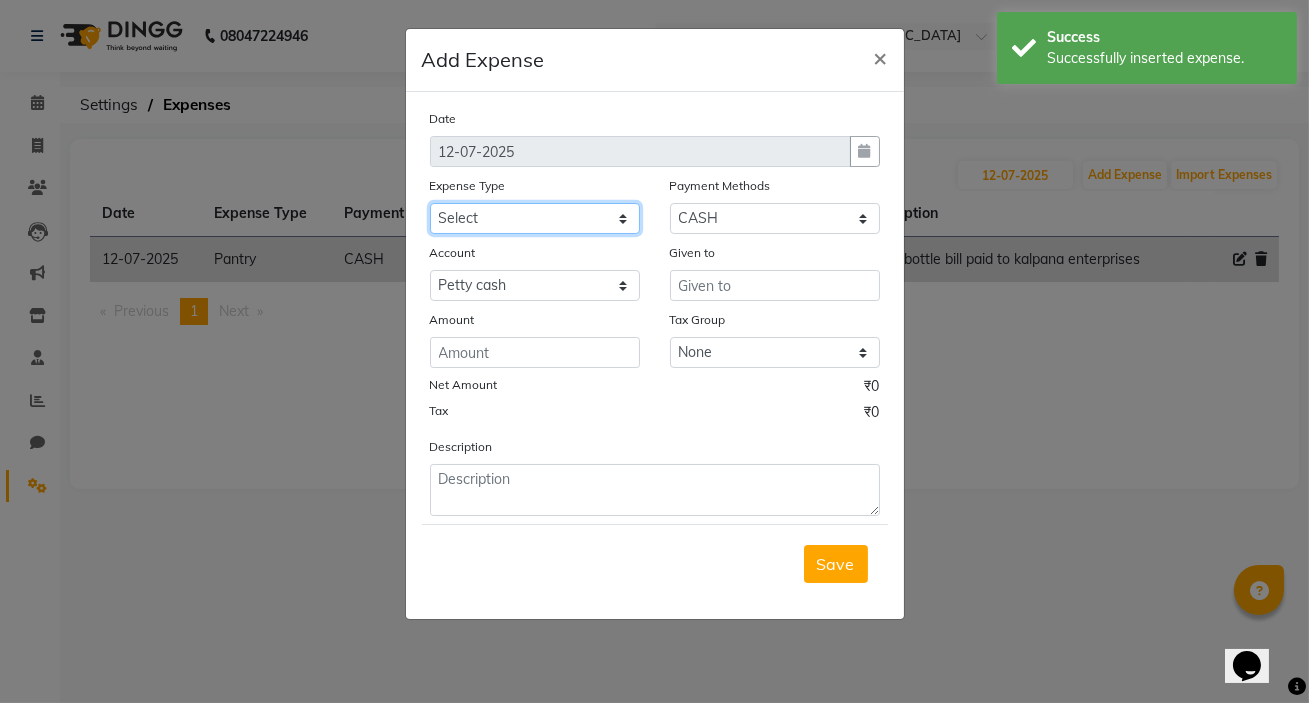 select on "18217" 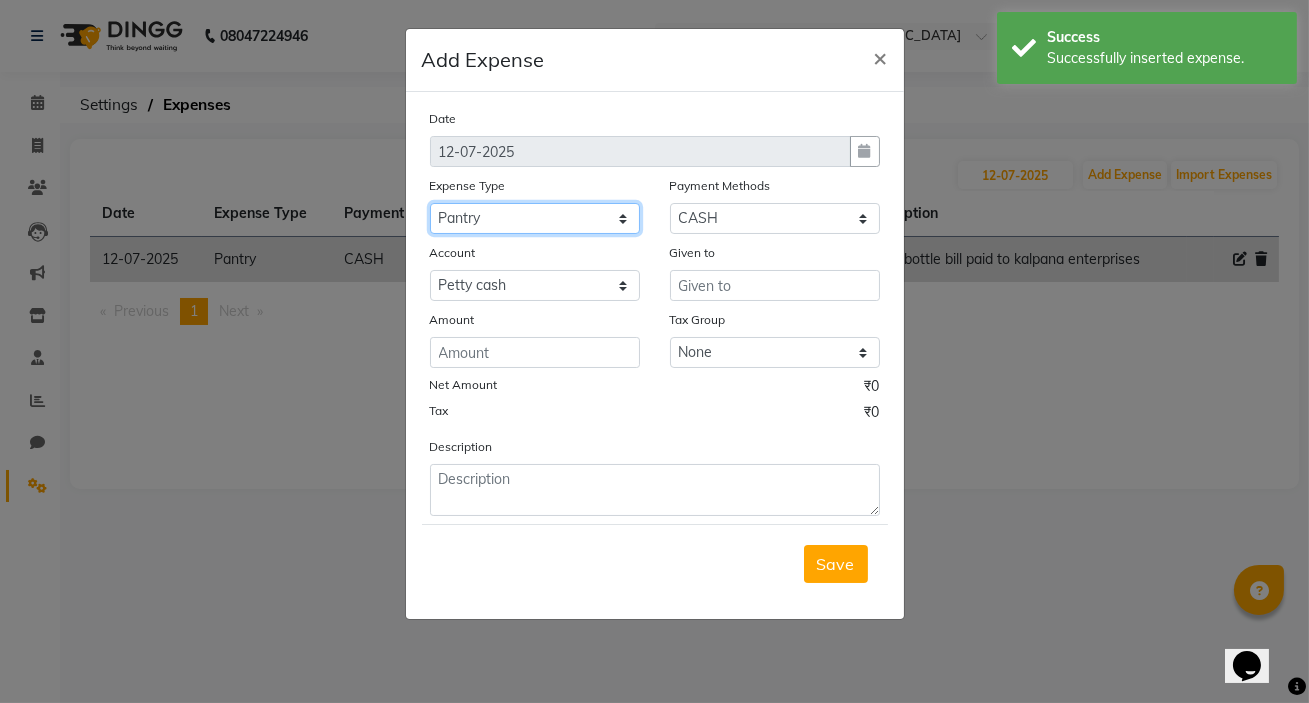 click on "Select Advance Salary Bank charges birthday cake BLINKIT Car maintenance  Cash transfer to bank Client Snacks Clinical charges [PERSON_NAME] snaks Equipment Fuel Govt fee Hand Over To [PERSON_NAME] Sir Incentive Insurance International purchase kacharawala Laundry Loan Repayment Maintenance Marketing milk Miscellaneous Other Pantry portar Product Rent room deposit Salary salon products Staff Snacks Staff Tip staff welfare Tea & Refreshment Utilities" 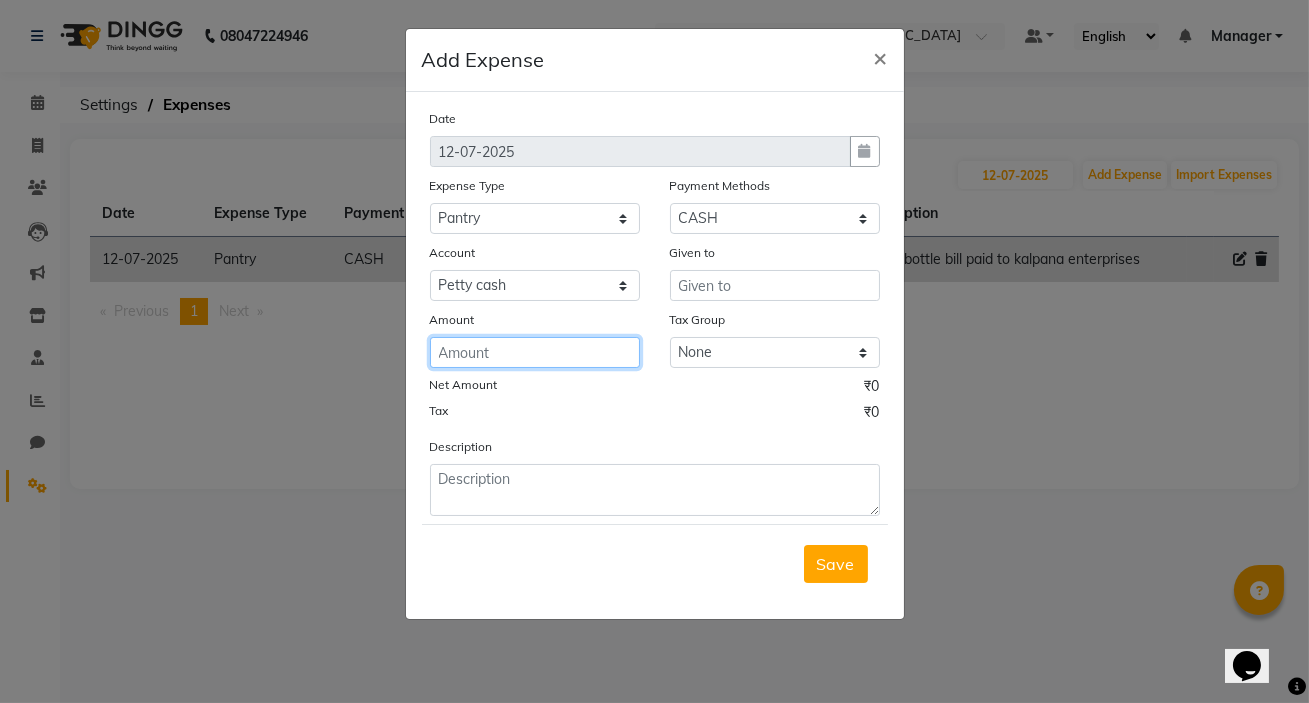click 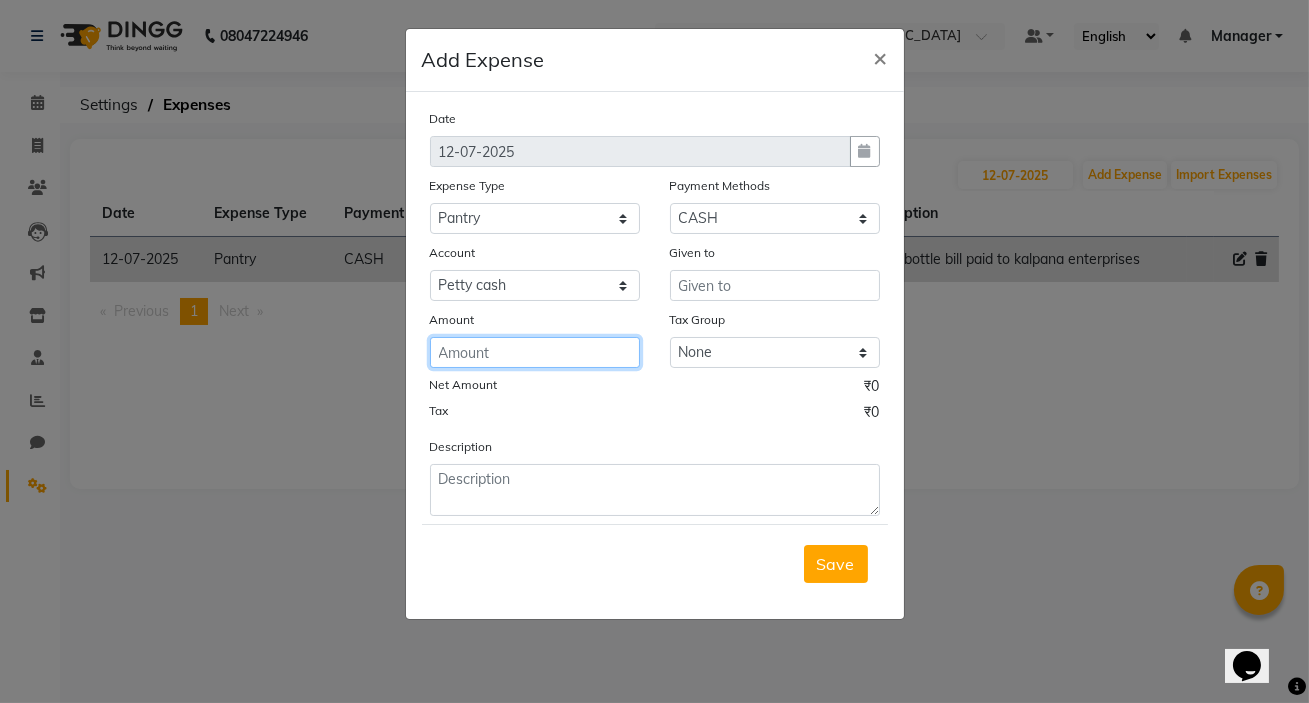 click 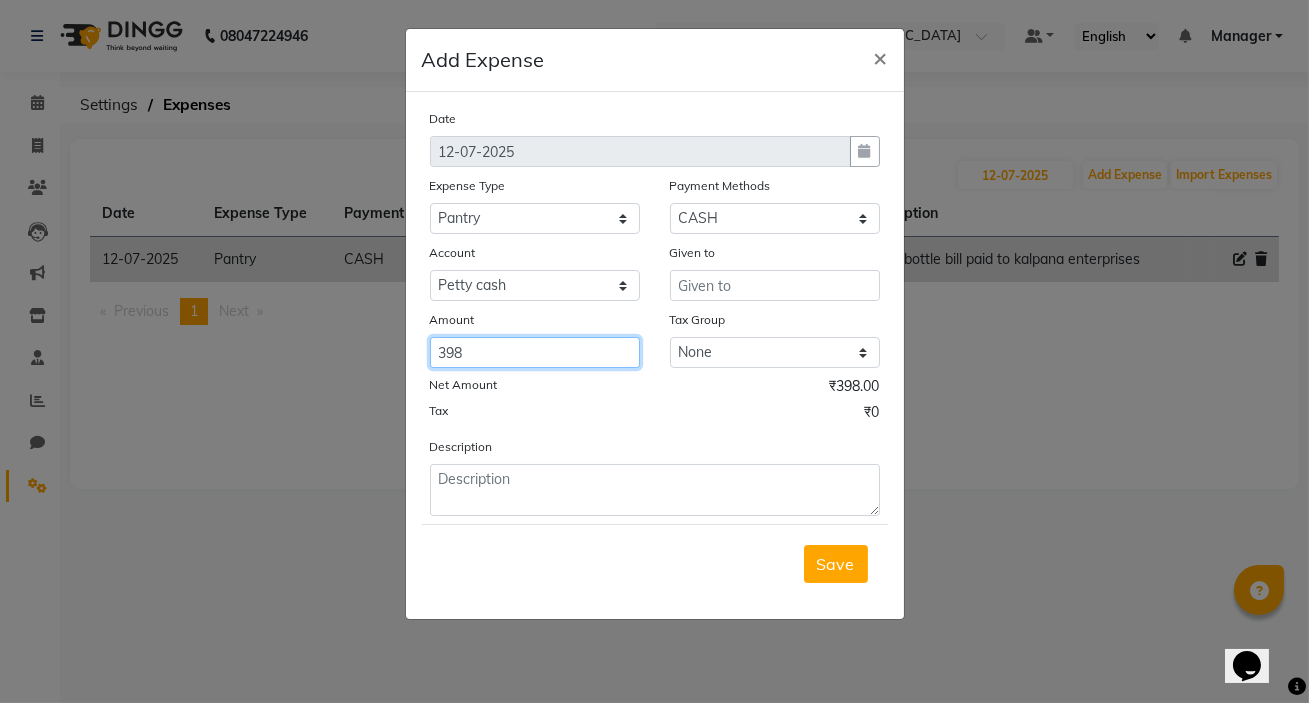 type on "398" 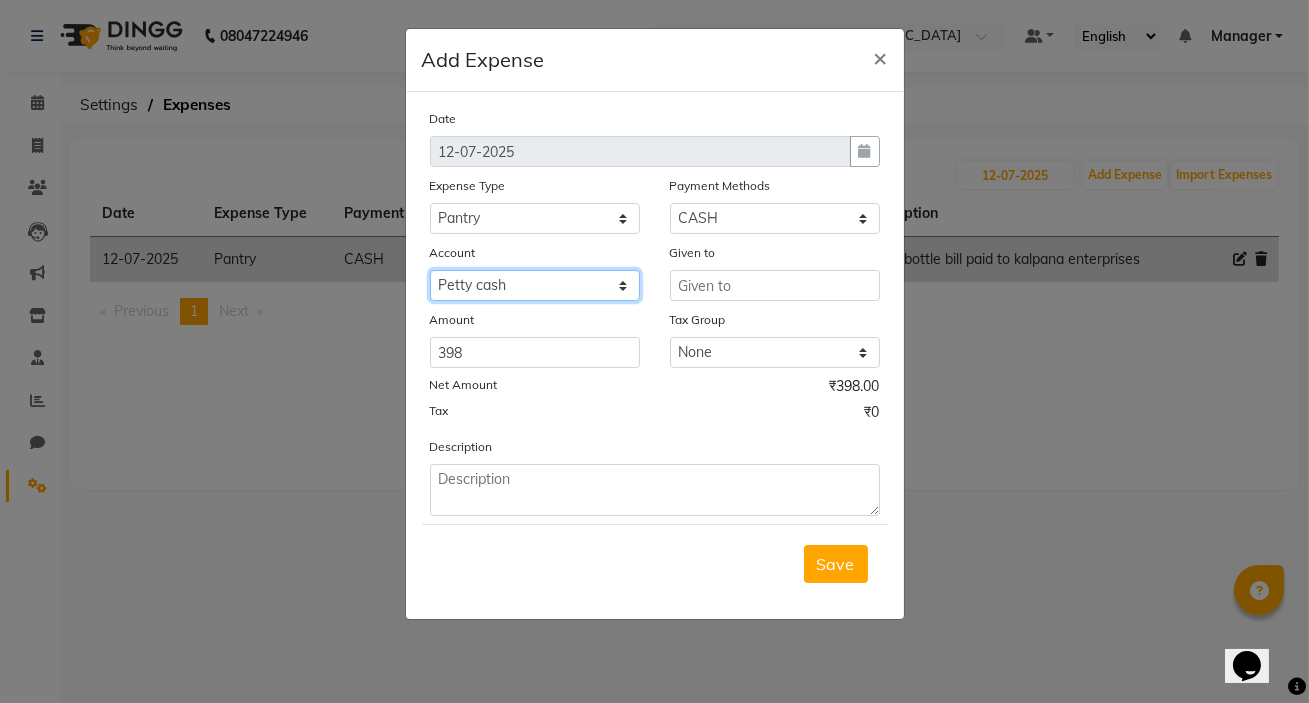 click on "Select Petty cash Default account" 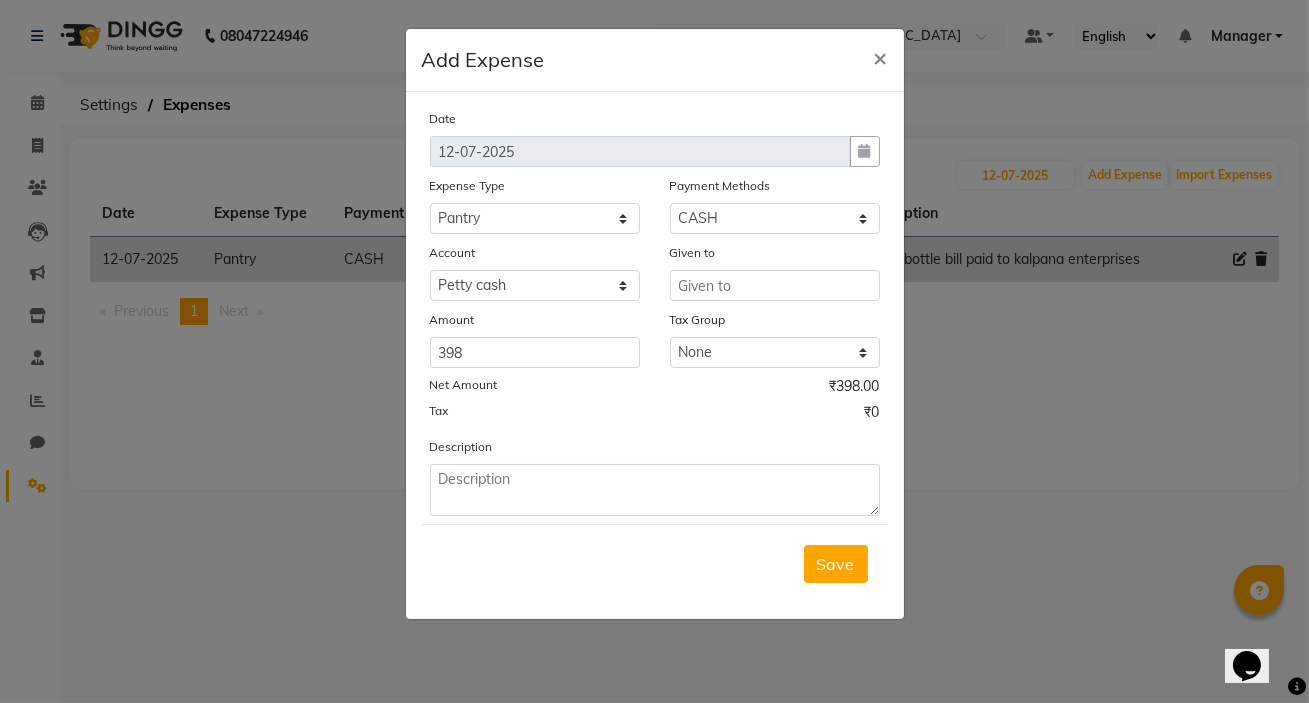 drag, startPoint x: 713, startPoint y: 431, endPoint x: 692, endPoint y: 338, distance: 95.34149 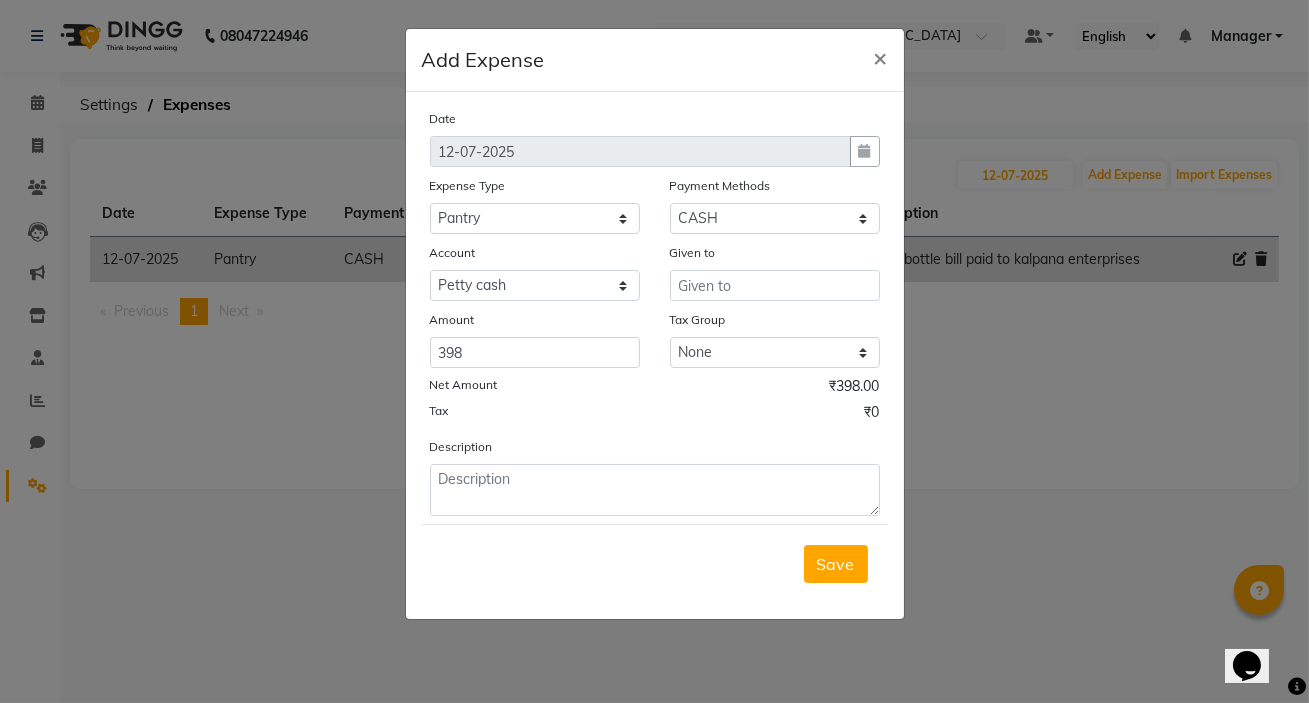 click on "Date [DATE] Expense Type Select Advance Salary Bank charges birthday cake BLINKIT Car maintenance  Cash transfer to bank Client Snacks Clinical charges [PERSON_NAME] snaks Equipment Fuel Govt fee Hand Over To [PERSON_NAME] Sir Incentive Insurance International purchase kacharawala Laundry Loan Repayment Maintenance Marketing milk Miscellaneous Other Pantry portar Product Rent room deposit Salary salon products Staff Snacks Staff Tip staff welfare Tea & Refreshment Utilities Payment Methods Select Package Prepaid Complimentary CARD UPI CASH Wallet Voucher Family Account Select [PERSON_NAME] cash Default account Given to Amount 398 Tax Group None GST Net Amount ₹398.00 Tax ₹0 Description" 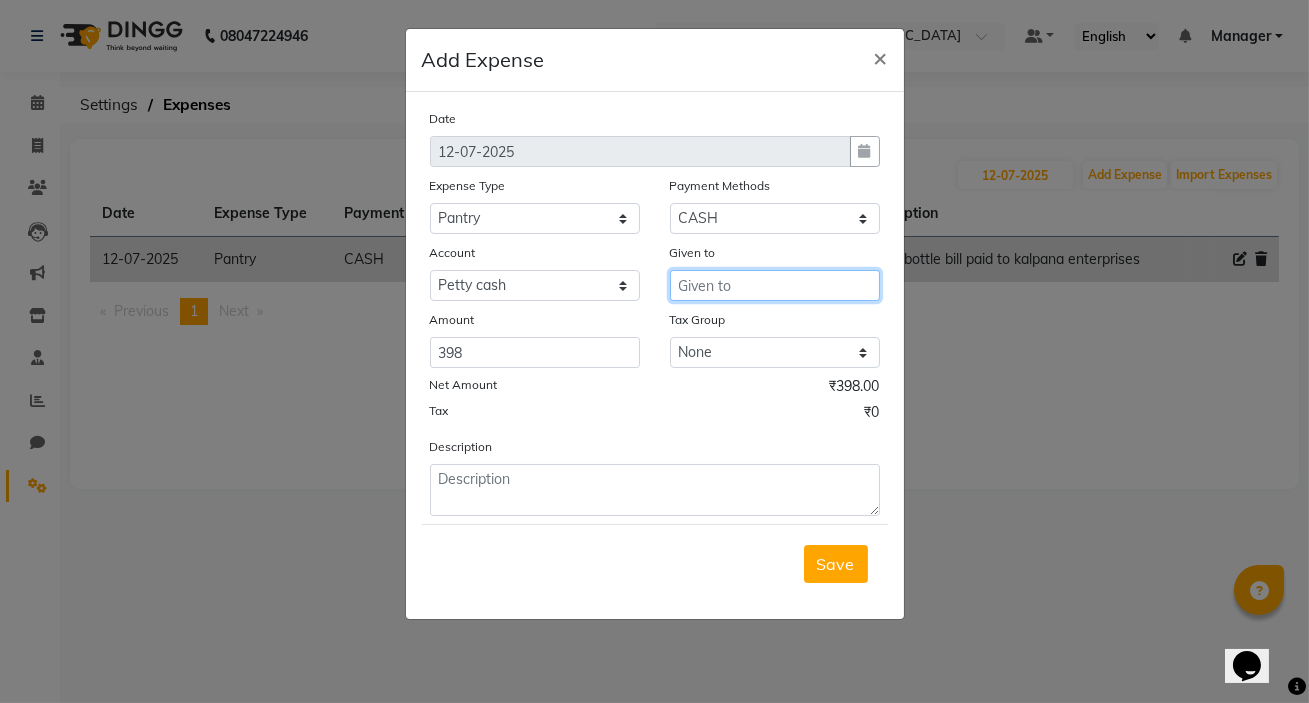 click at bounding box center [775, 285] 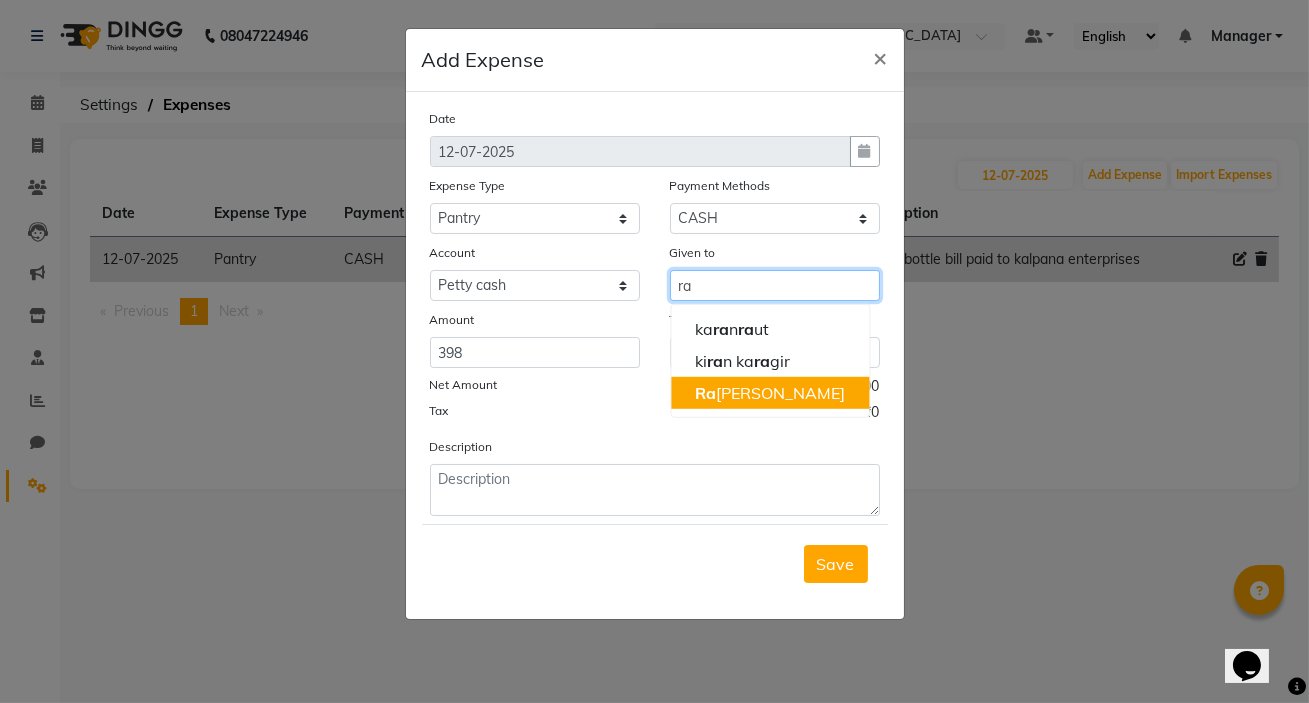 drag, startPoint x: 764, startPoint y: 388, endPoint x: 471, endPoint y: 463, distance: 302.4467 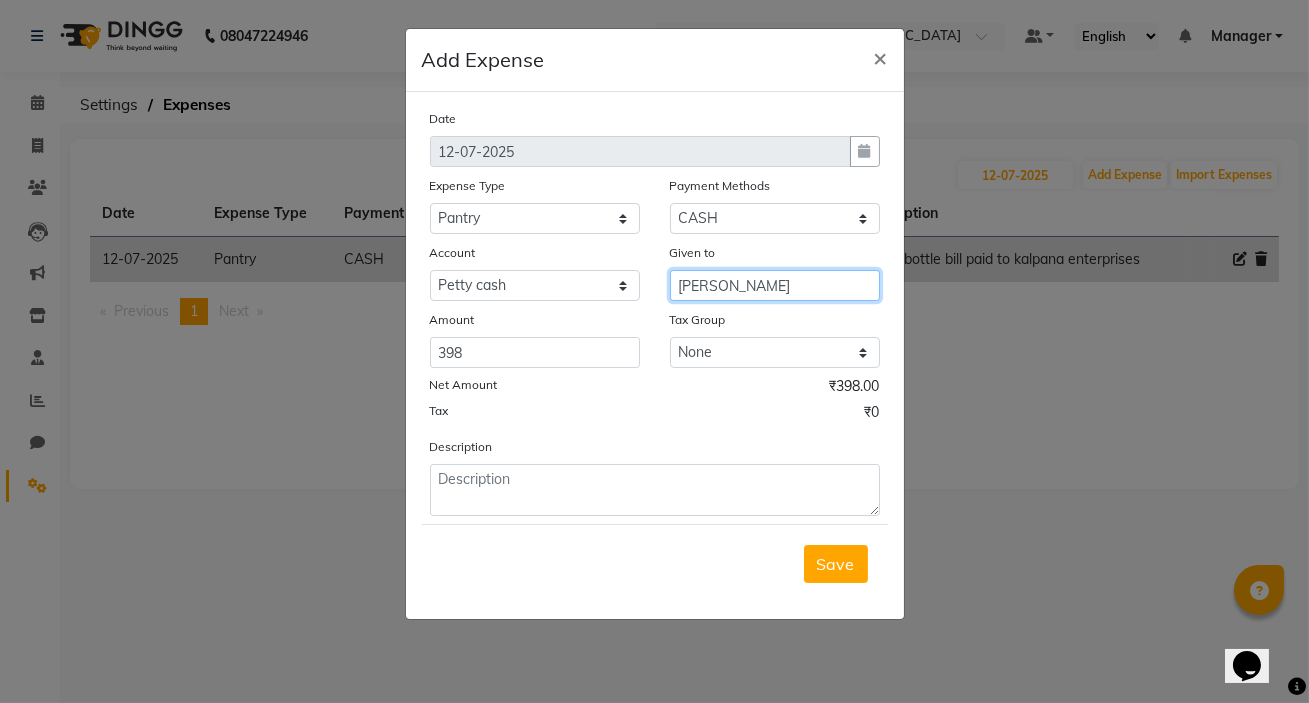 type on "[PERSON_NAME]" 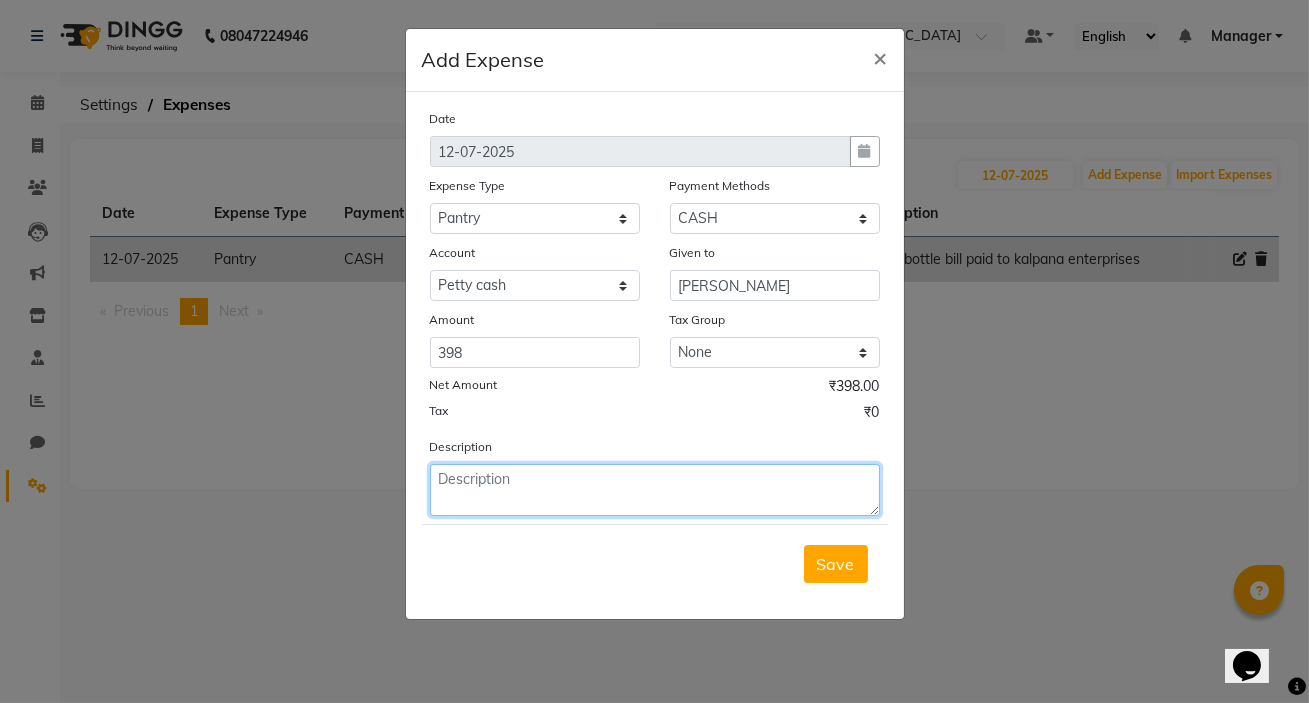 click 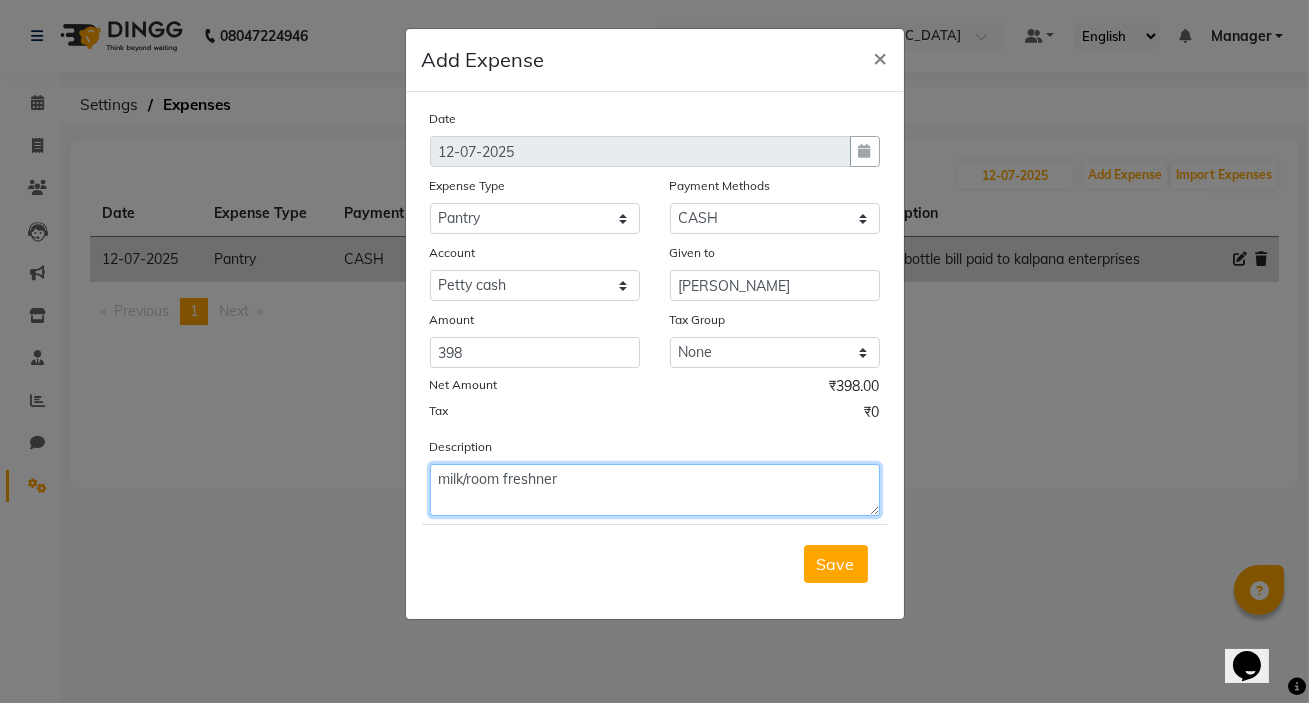 click on "milk/room freshner" 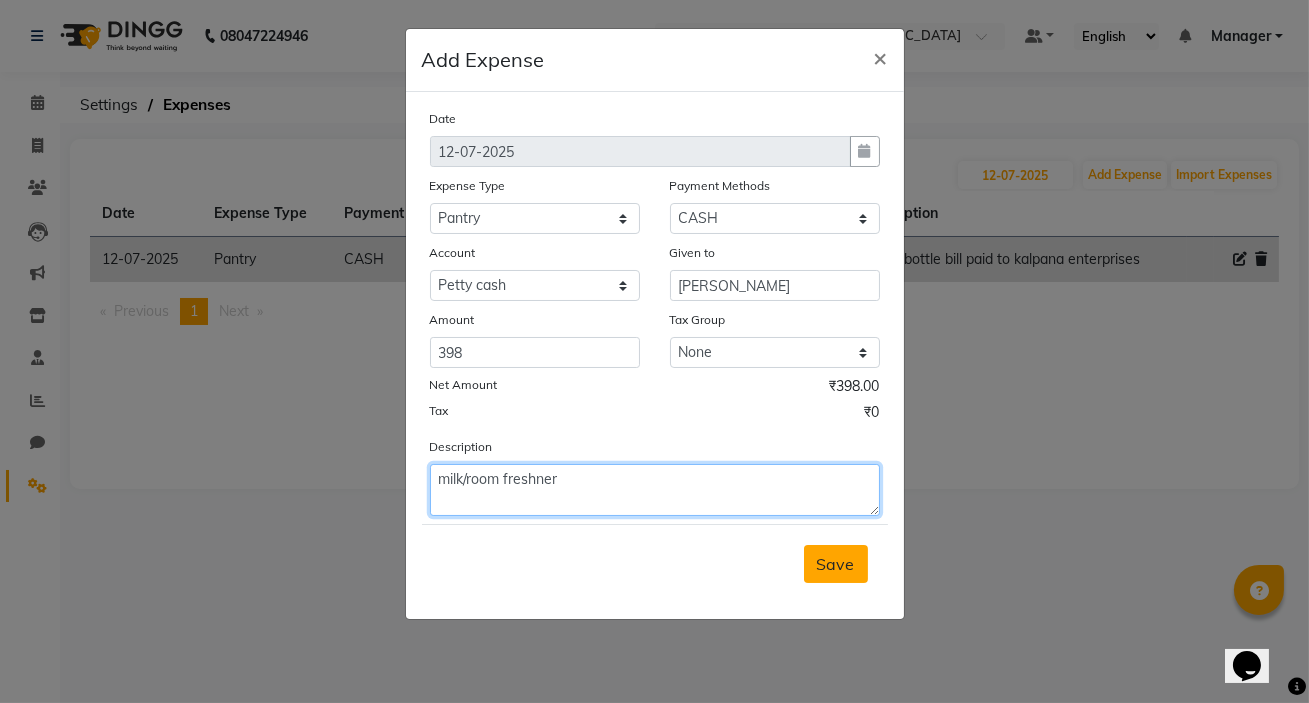 type on "milk/room freshner" 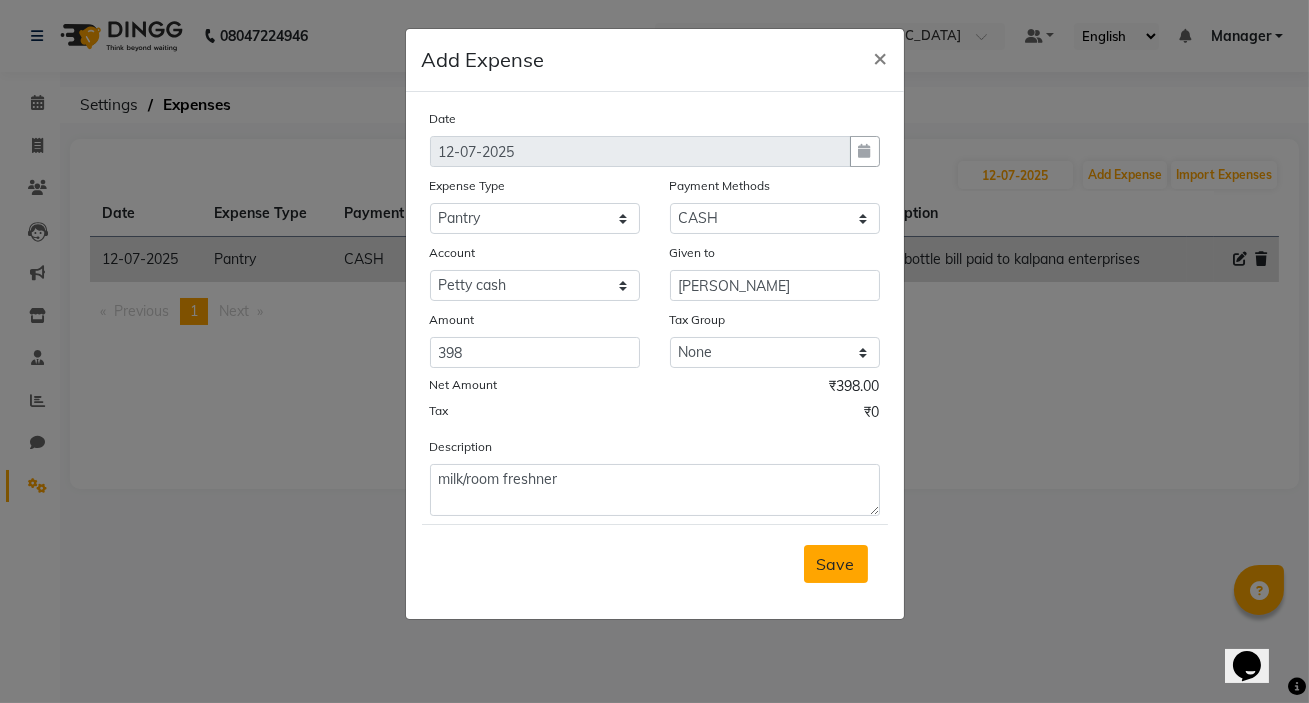 click on "Save" at bounding box center (836, 564) 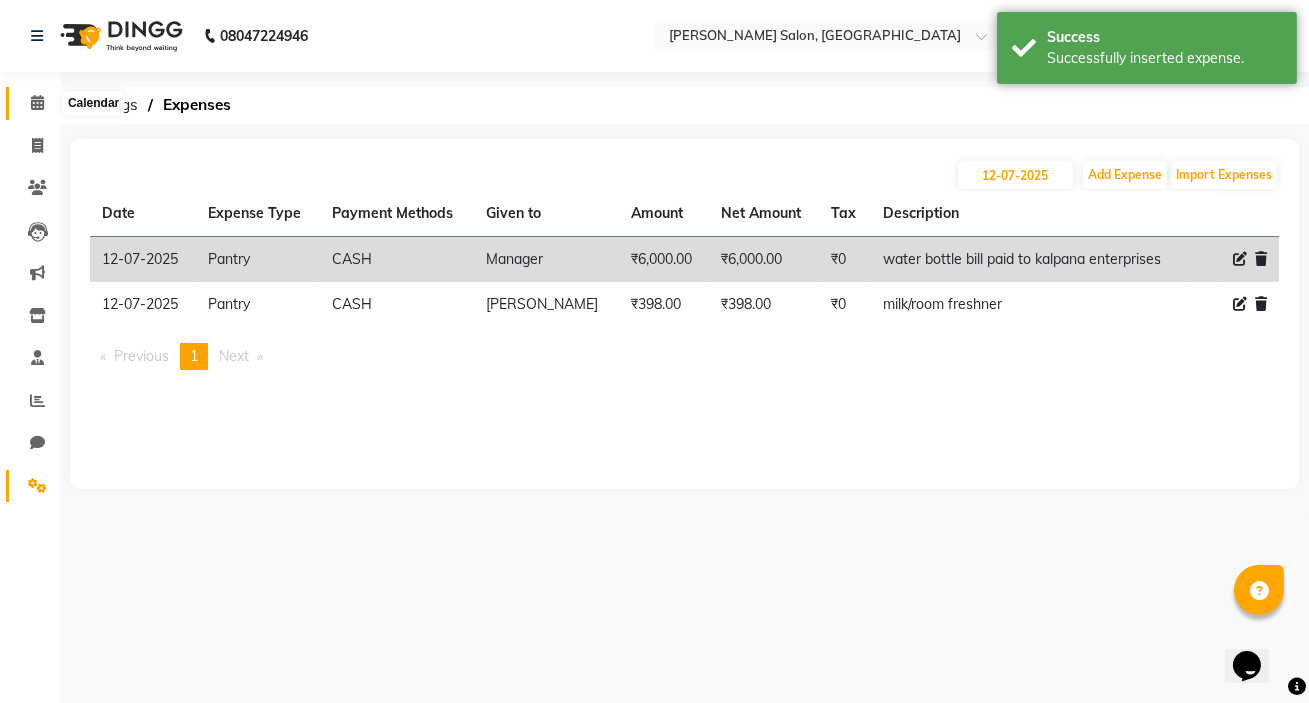 click 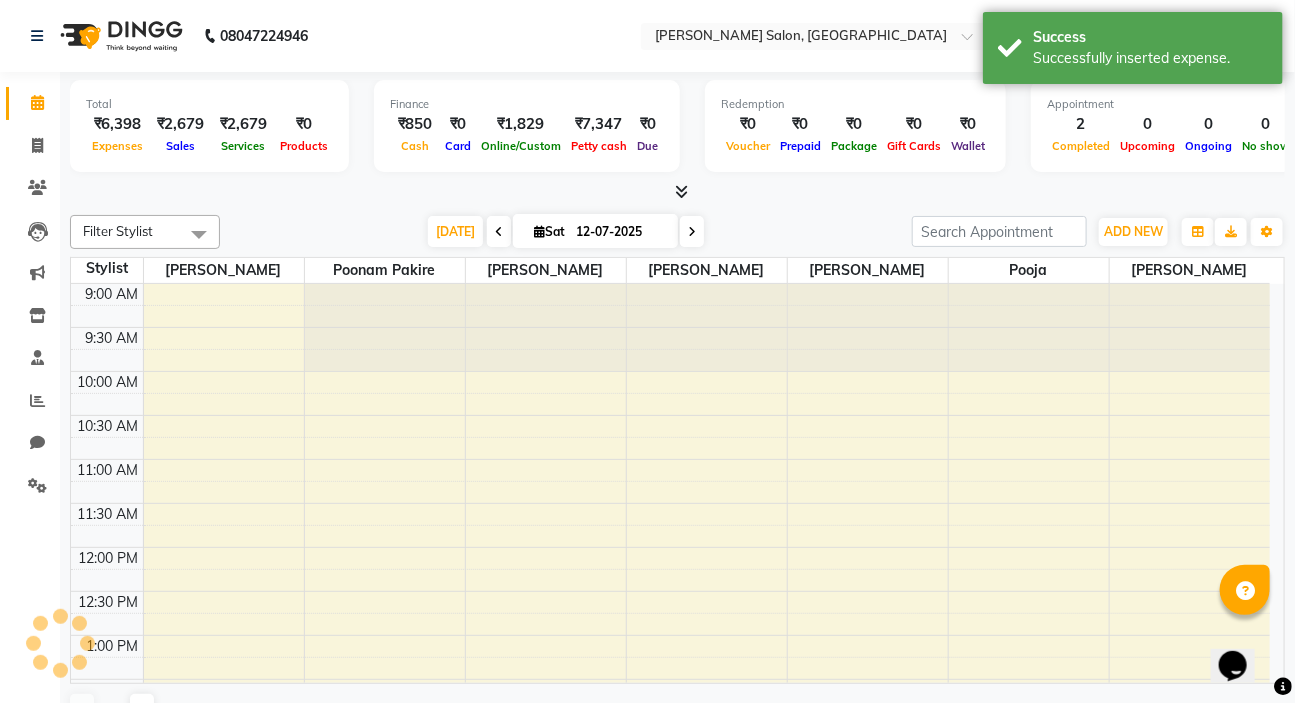 scroll, scrollTop: 0, scrollLeft: 0, axis: both 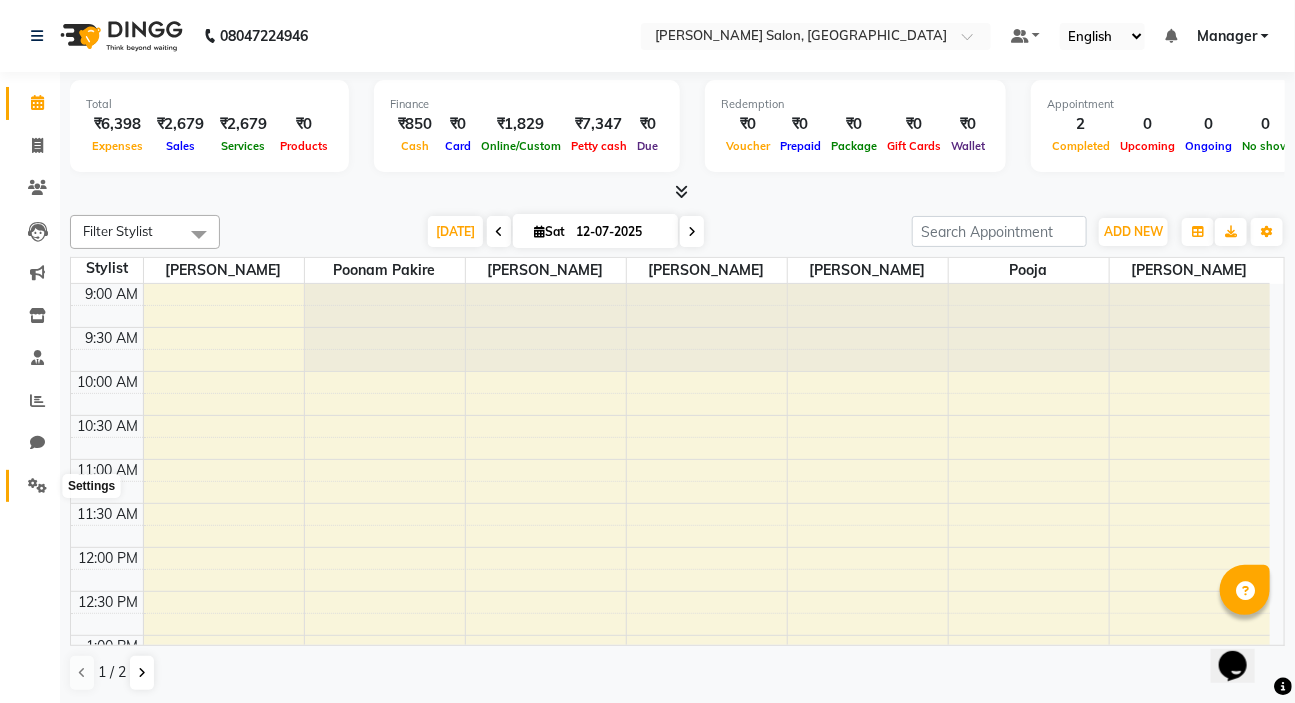 click 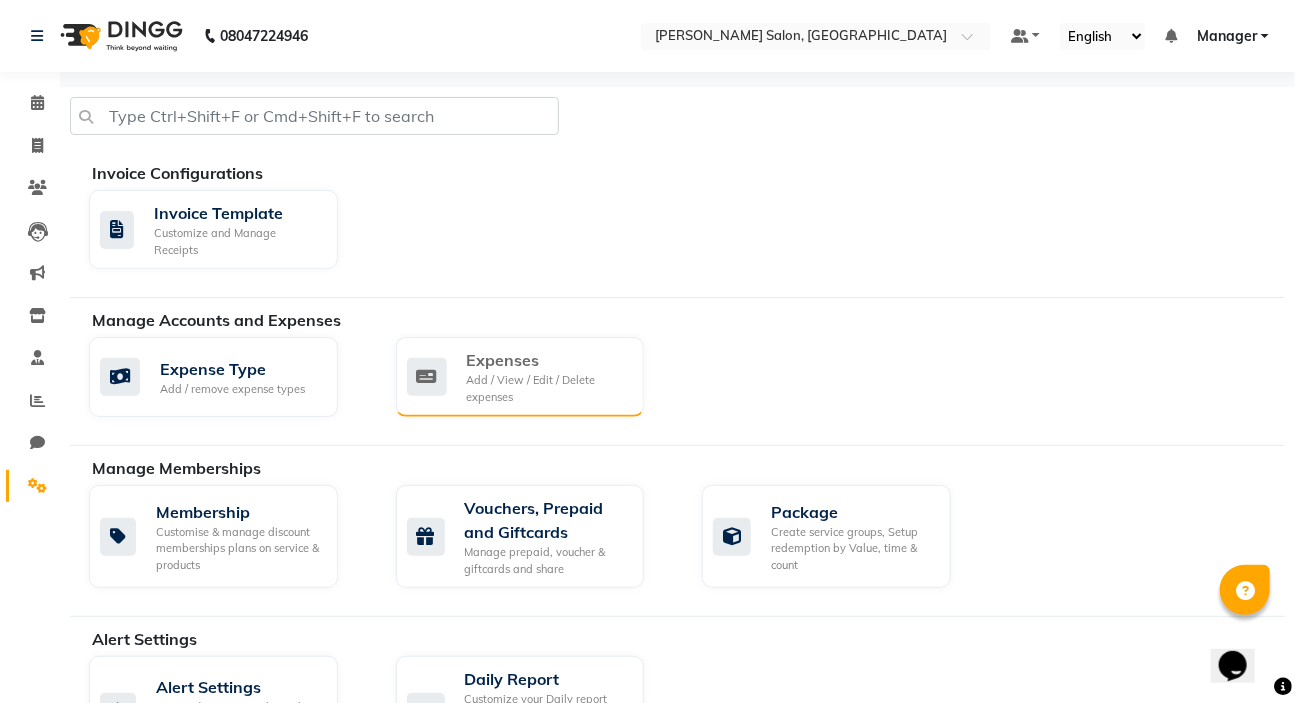 click on "Add / View / Edit / Delete expenses" 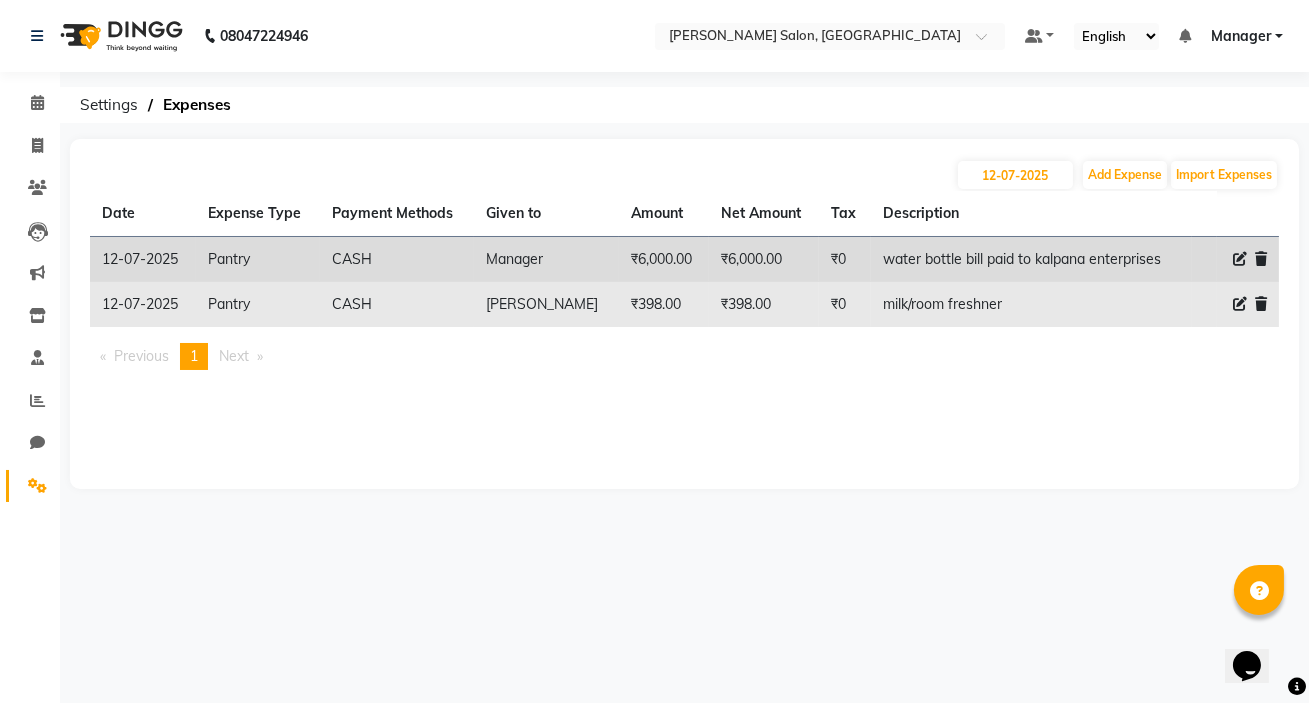click 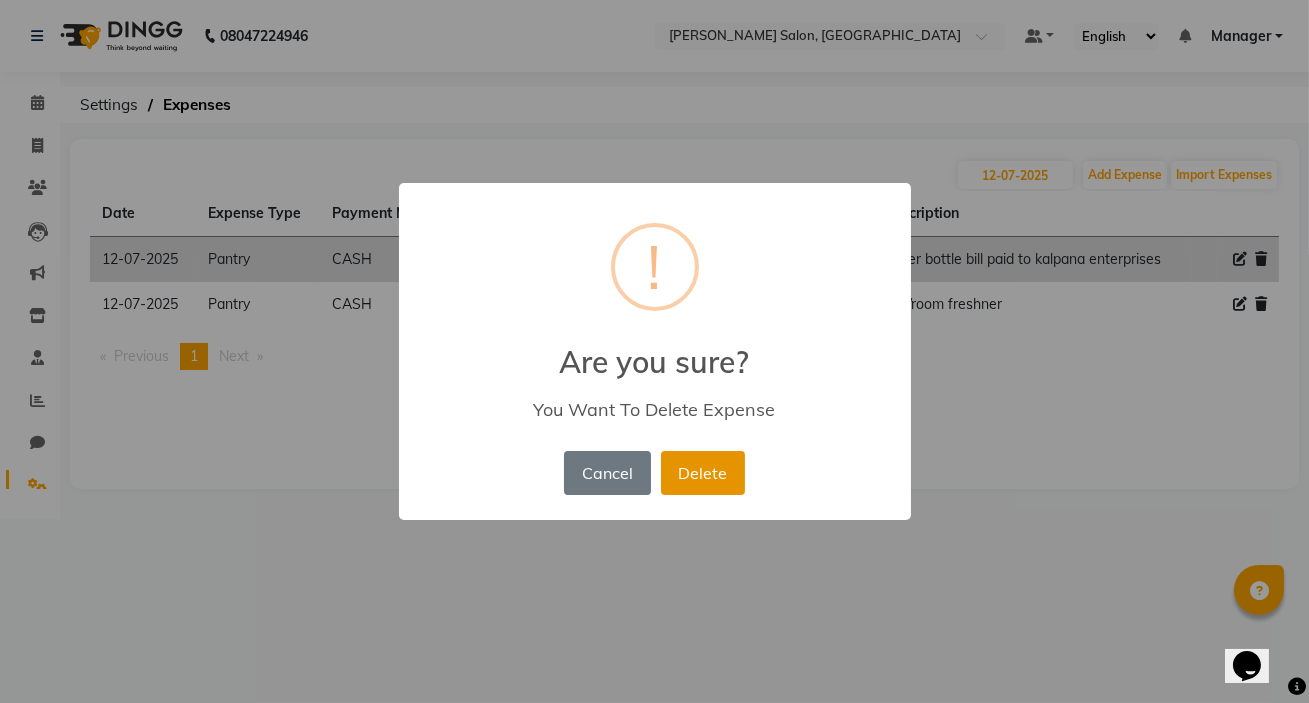 click on "Delete" at bounding box center [703, 473] 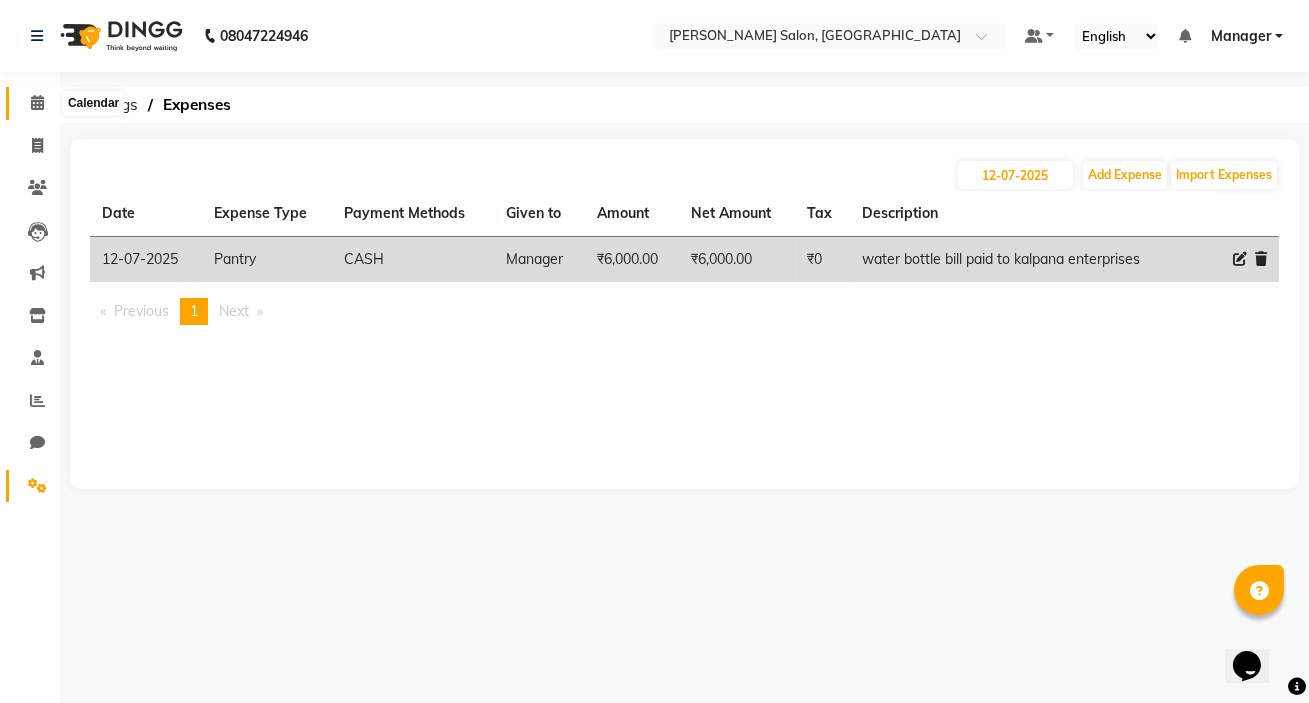 click 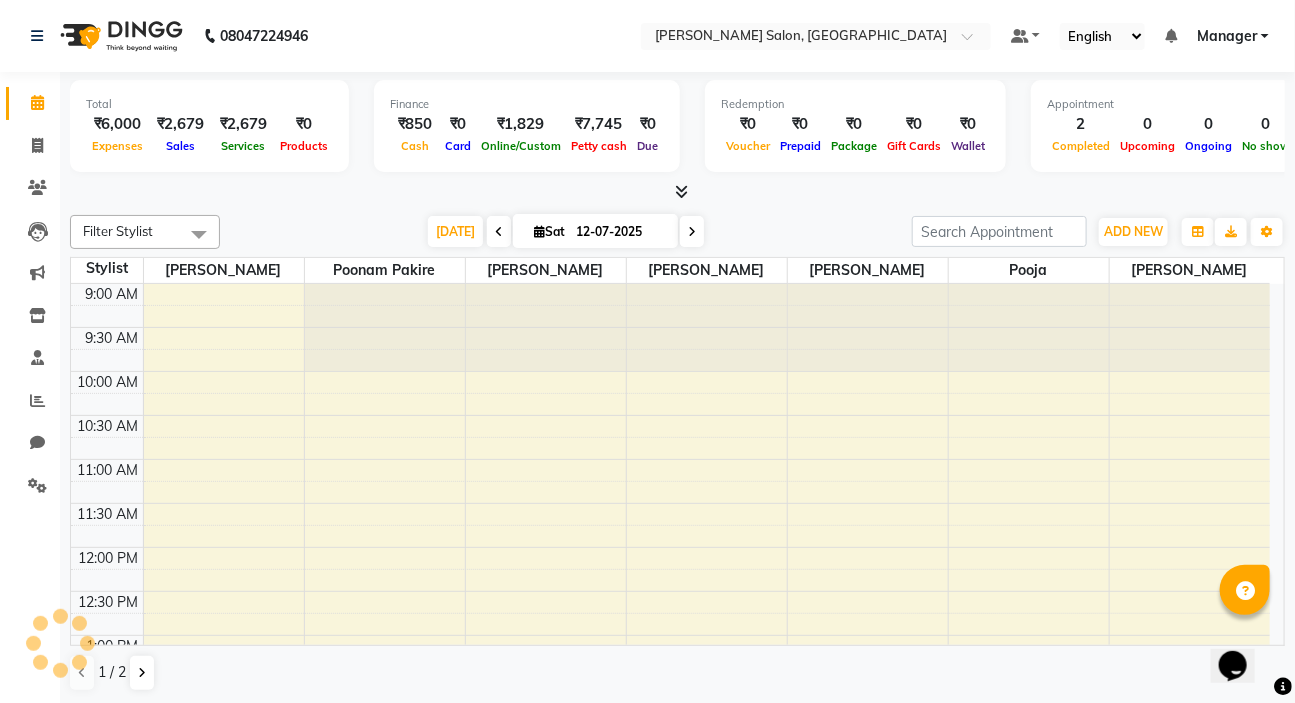 scroll, scrollTop: 0, scrollLeft: 0, axis: both 